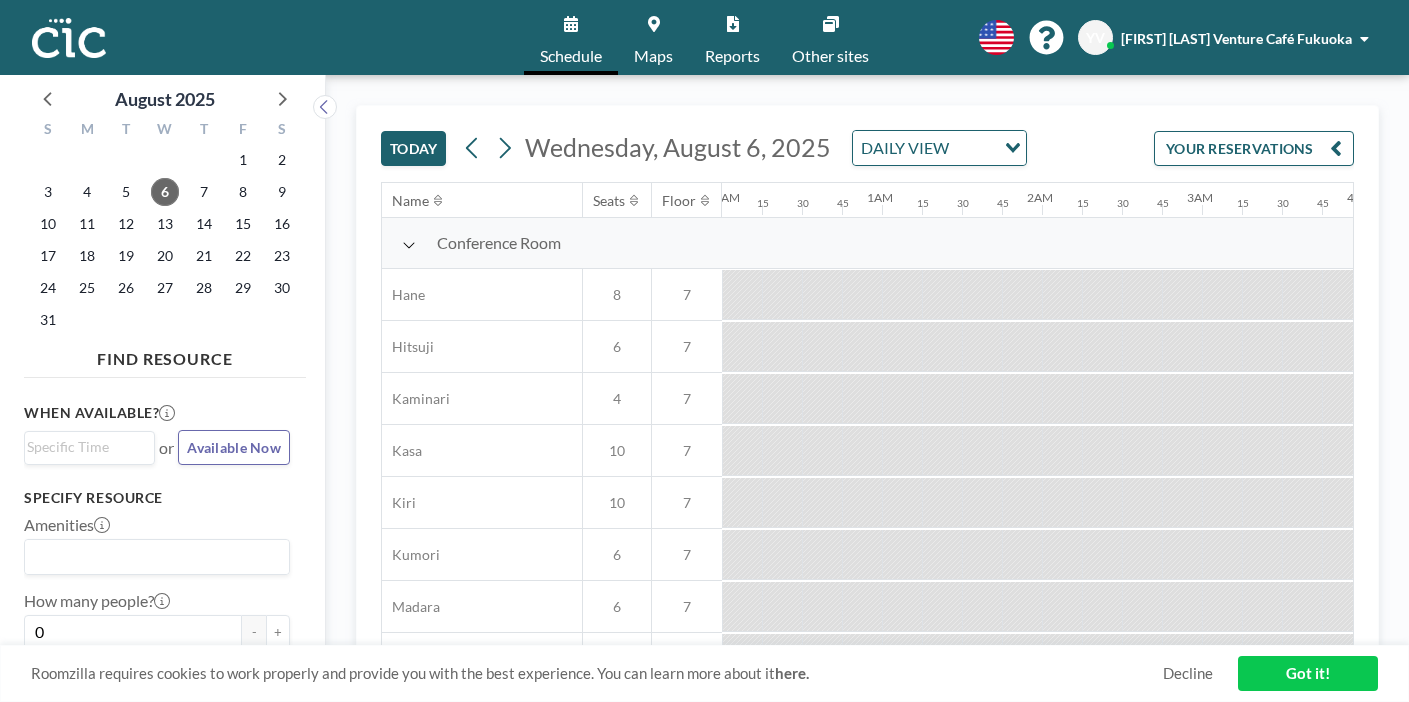 scroll, scrollTop: 0, scrollLeft: 0, axis: both 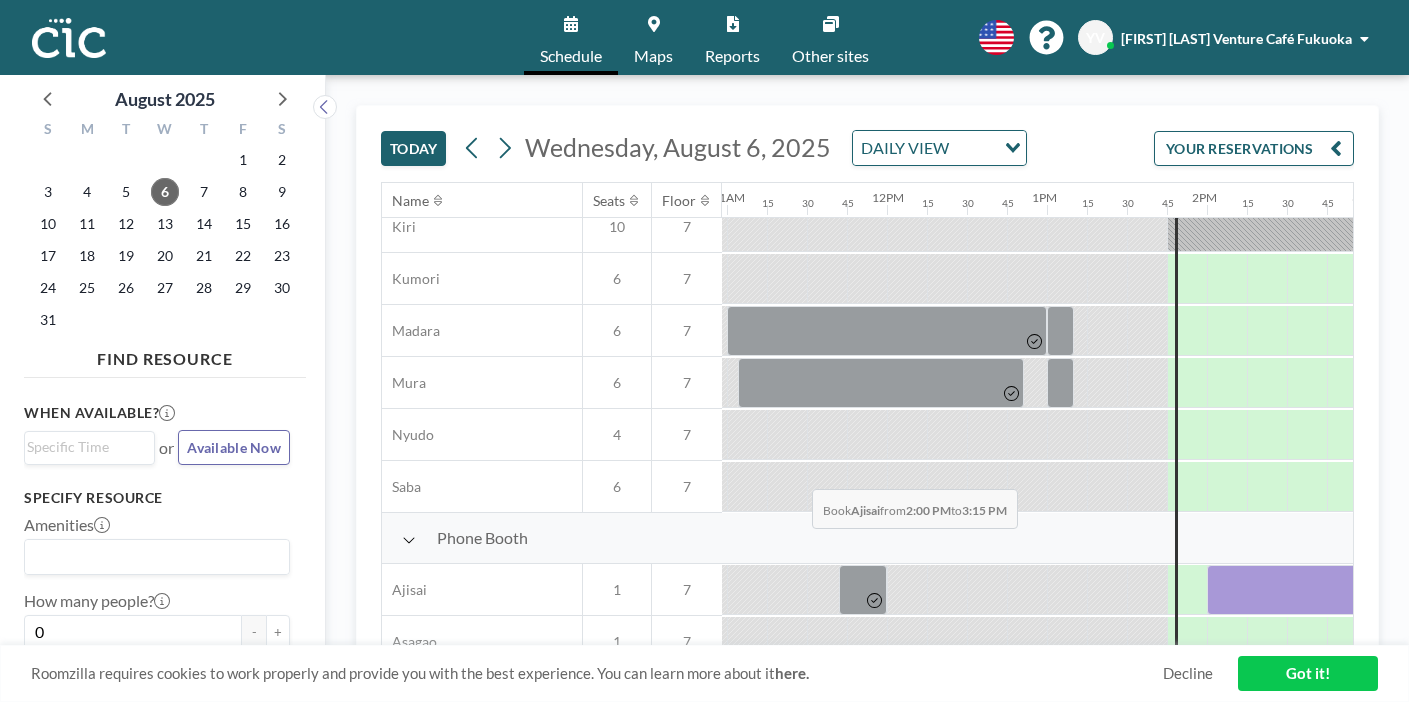 drag, startPoint x: 659, startPoint y: 443, endPoint x: 806, endPoint y: 442, distance: 147.0034 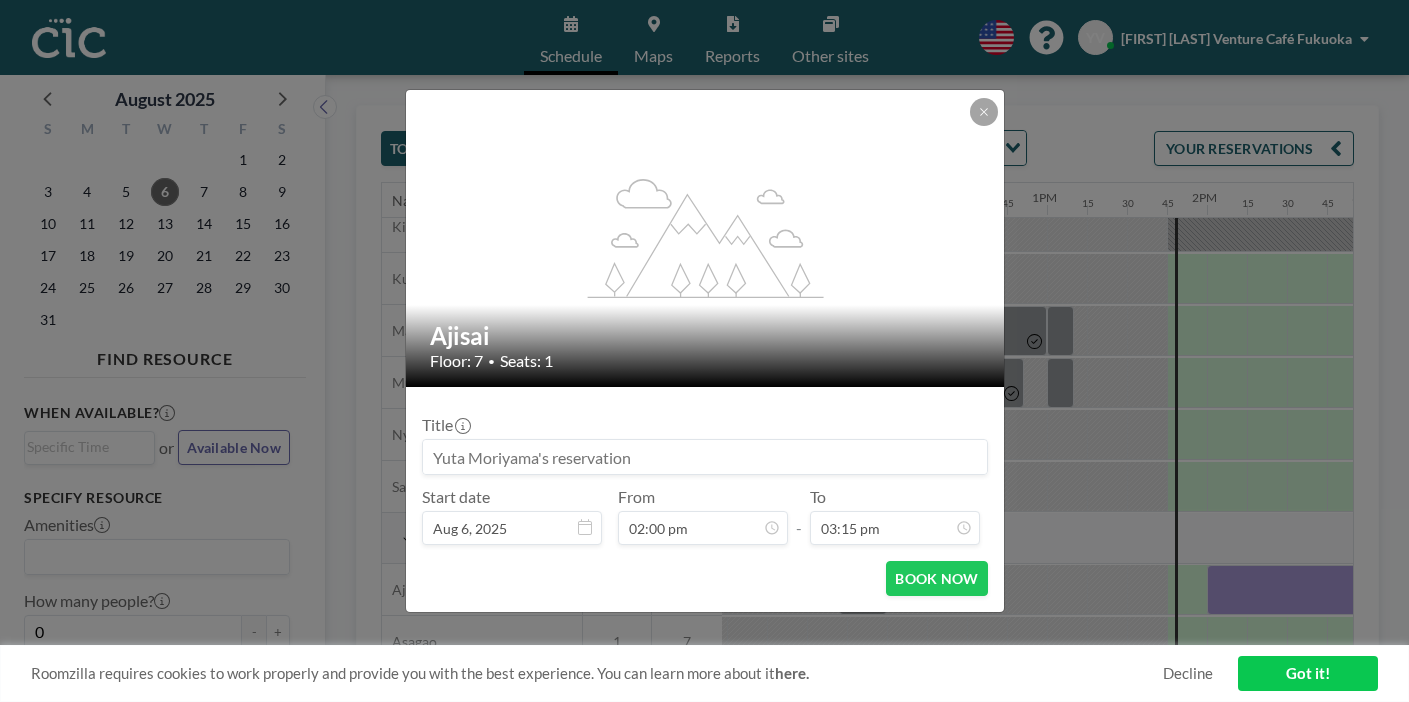 scroll, scrollTop: 1947, scrollLeft: 0, axis: vertical 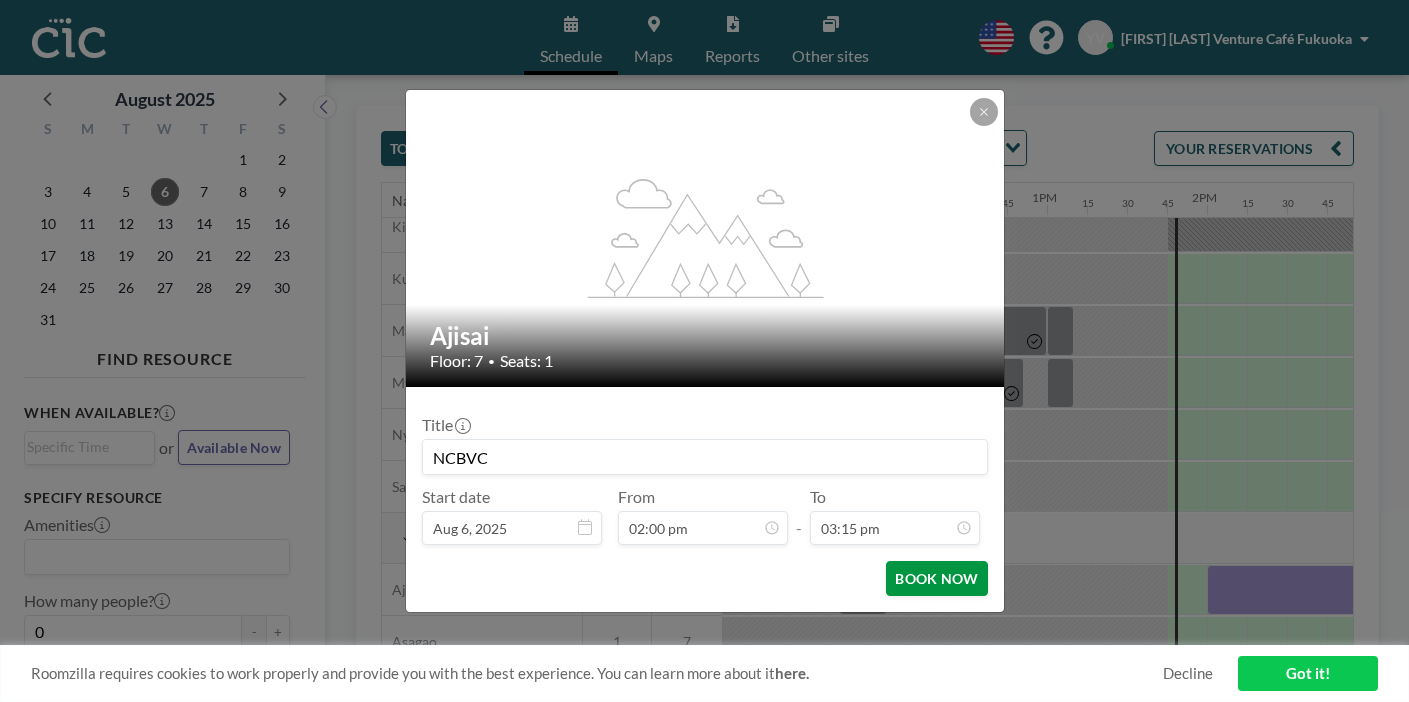 type on "[INITIALS]" 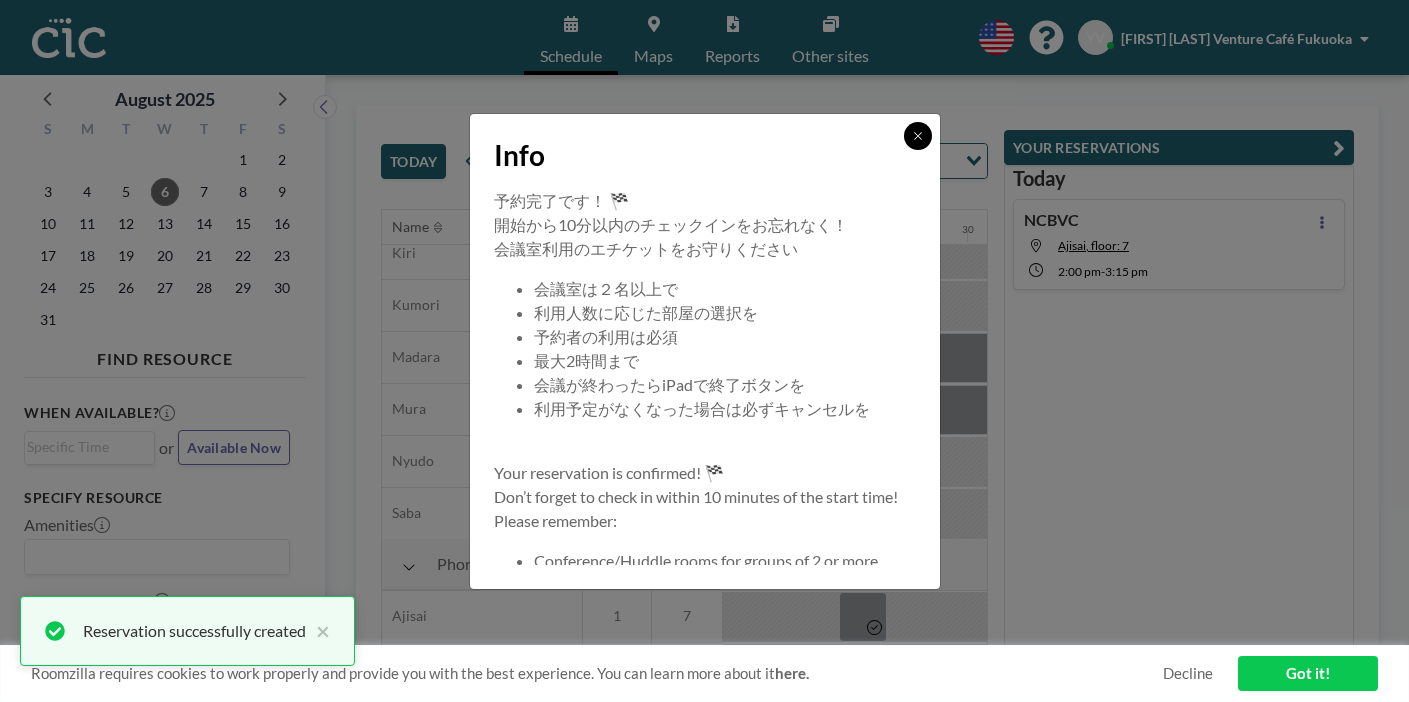 click 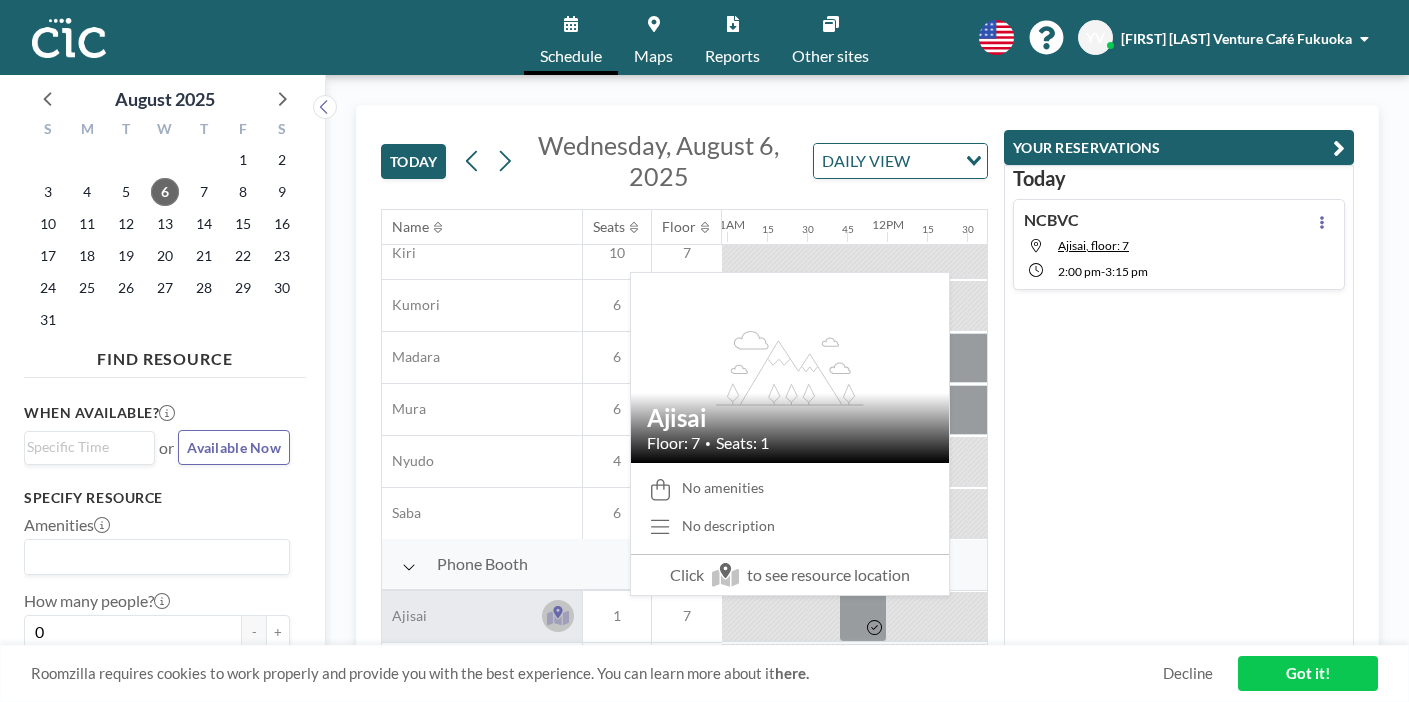 click 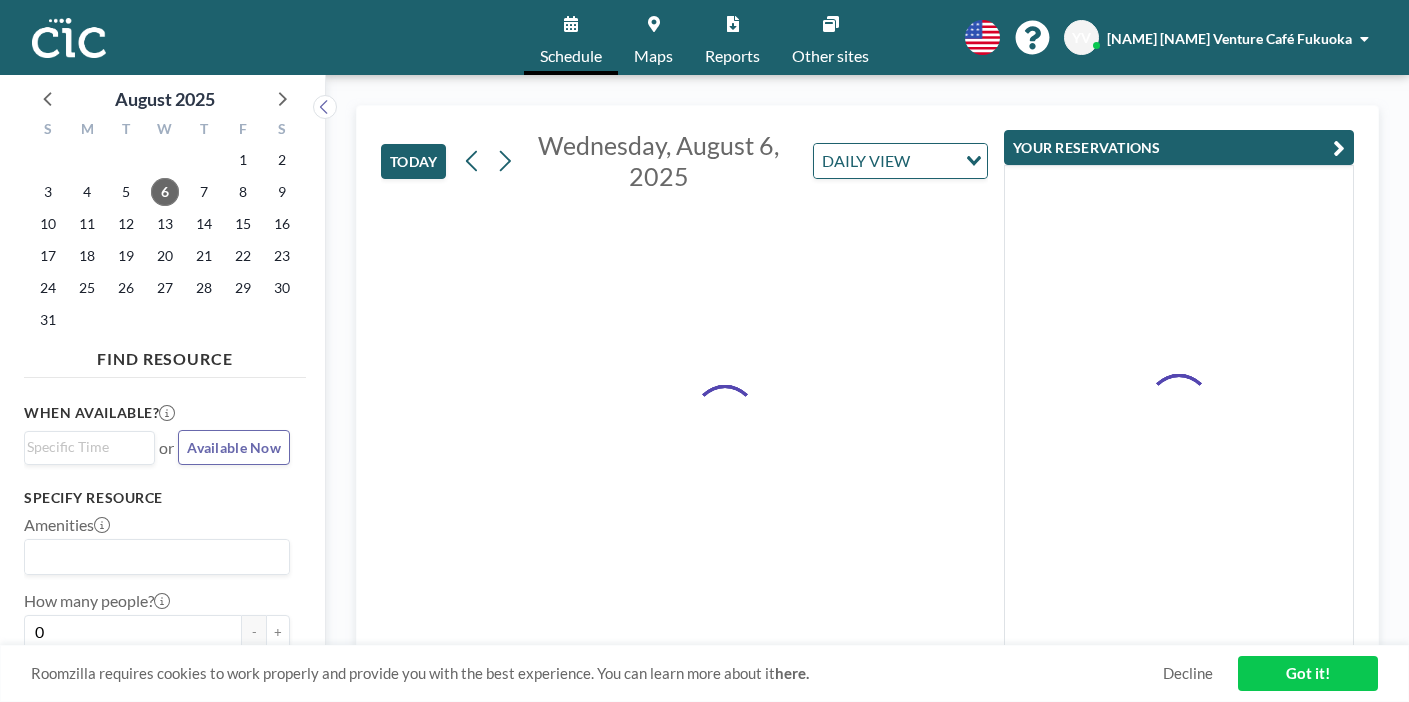 scroll, scrollTop: 0, scrollLeft: 0, axis: both 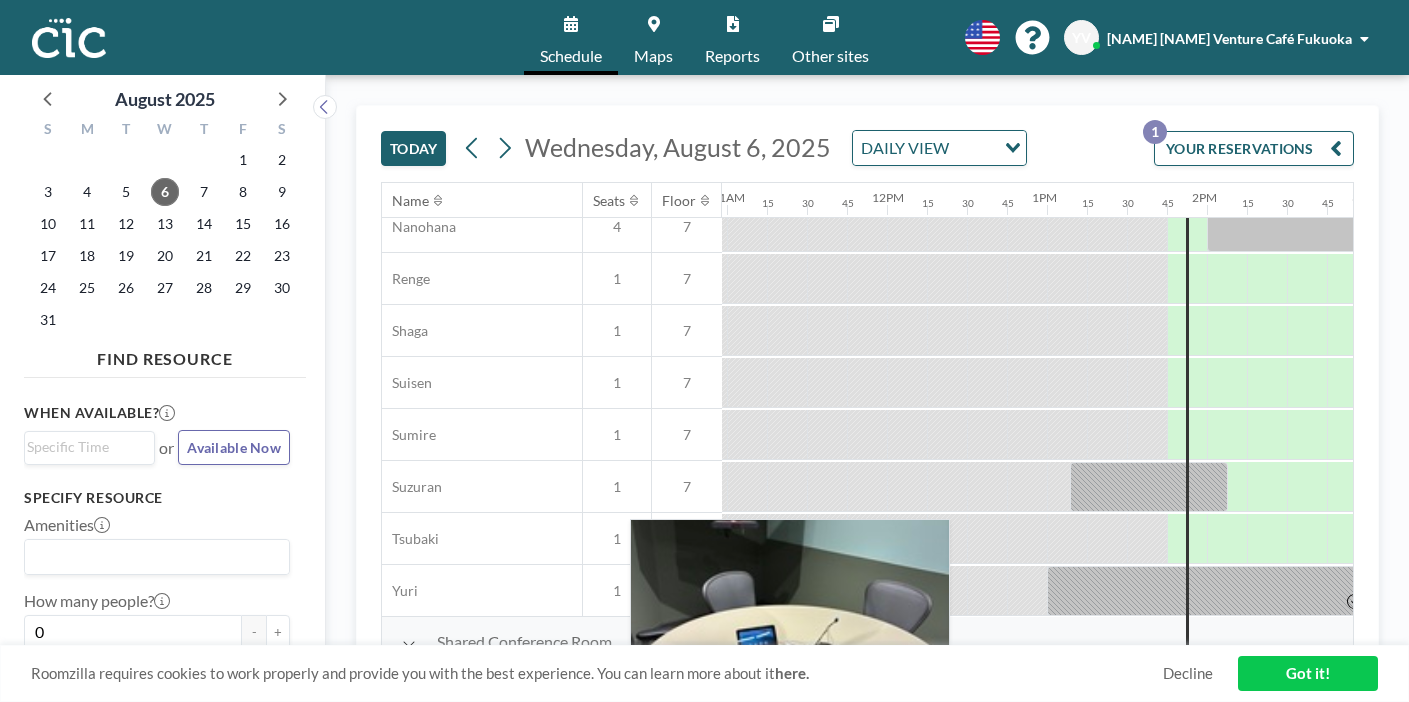 click 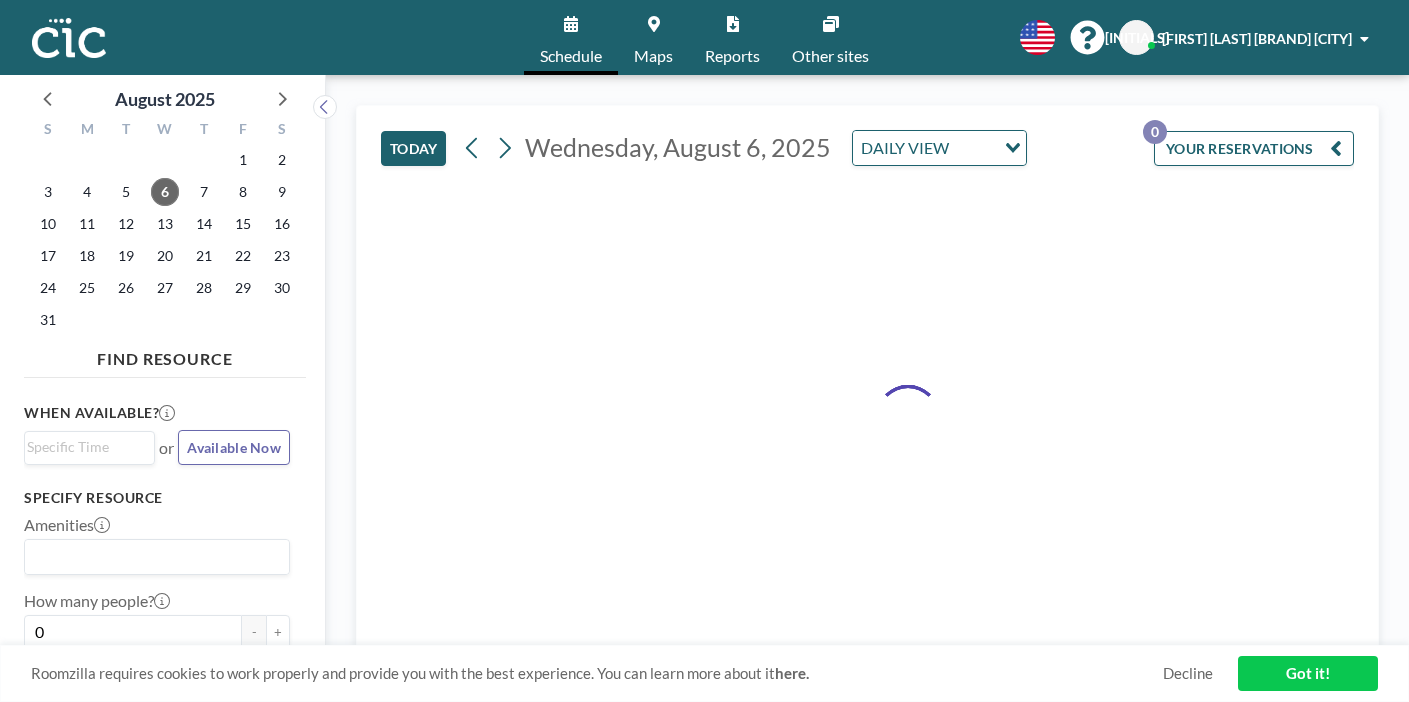 scroll, scrollTop: 0, scrollLeft: 0, axis: both 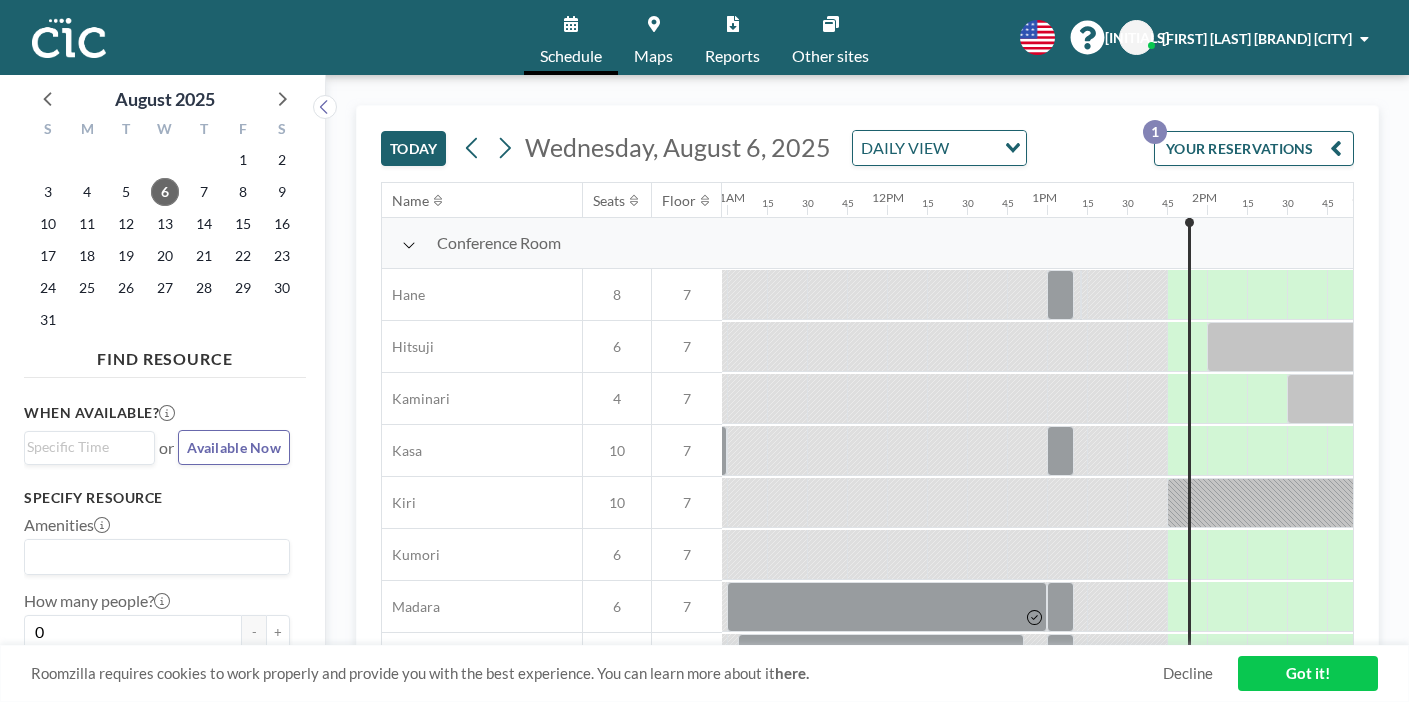 click on "YOUR RESERVATIONS   1" at bounding box center [1254, 148] 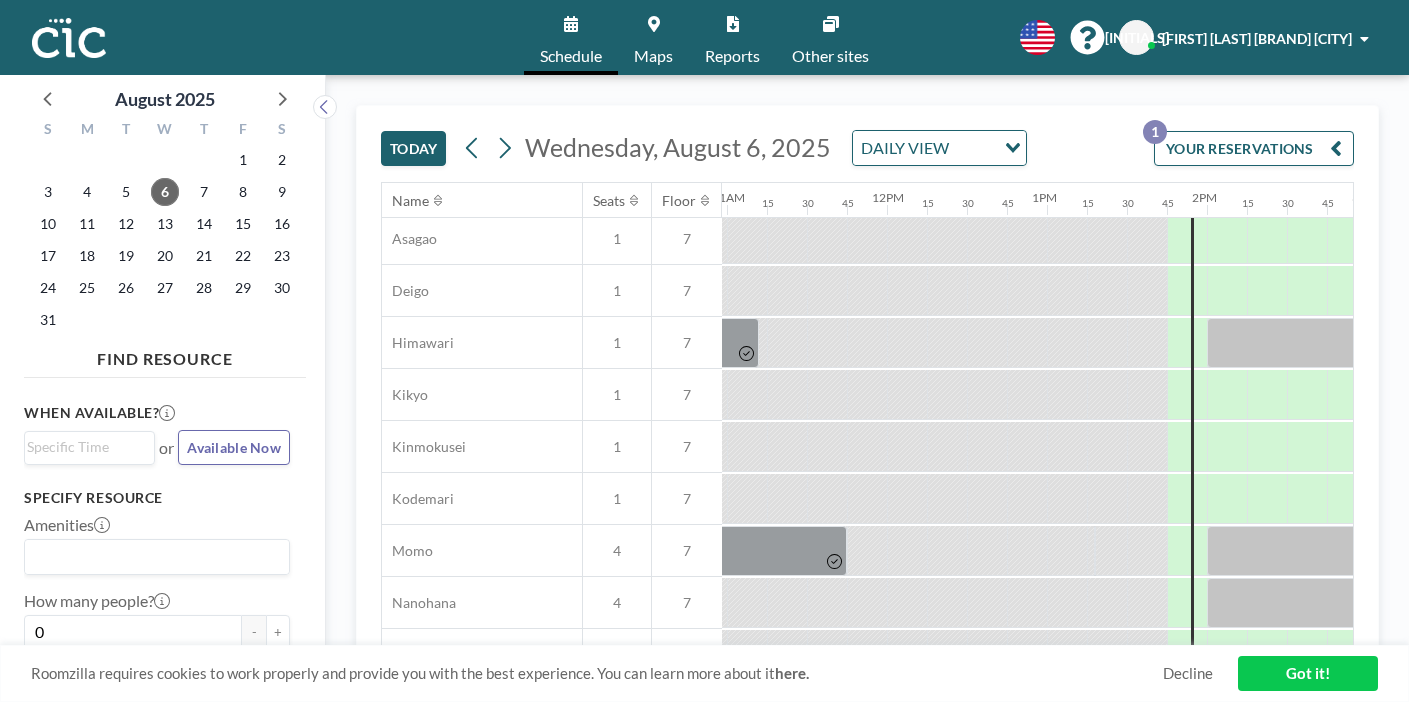 scroll, scrollTop: 680, scrollLeft: 1755, axis: both 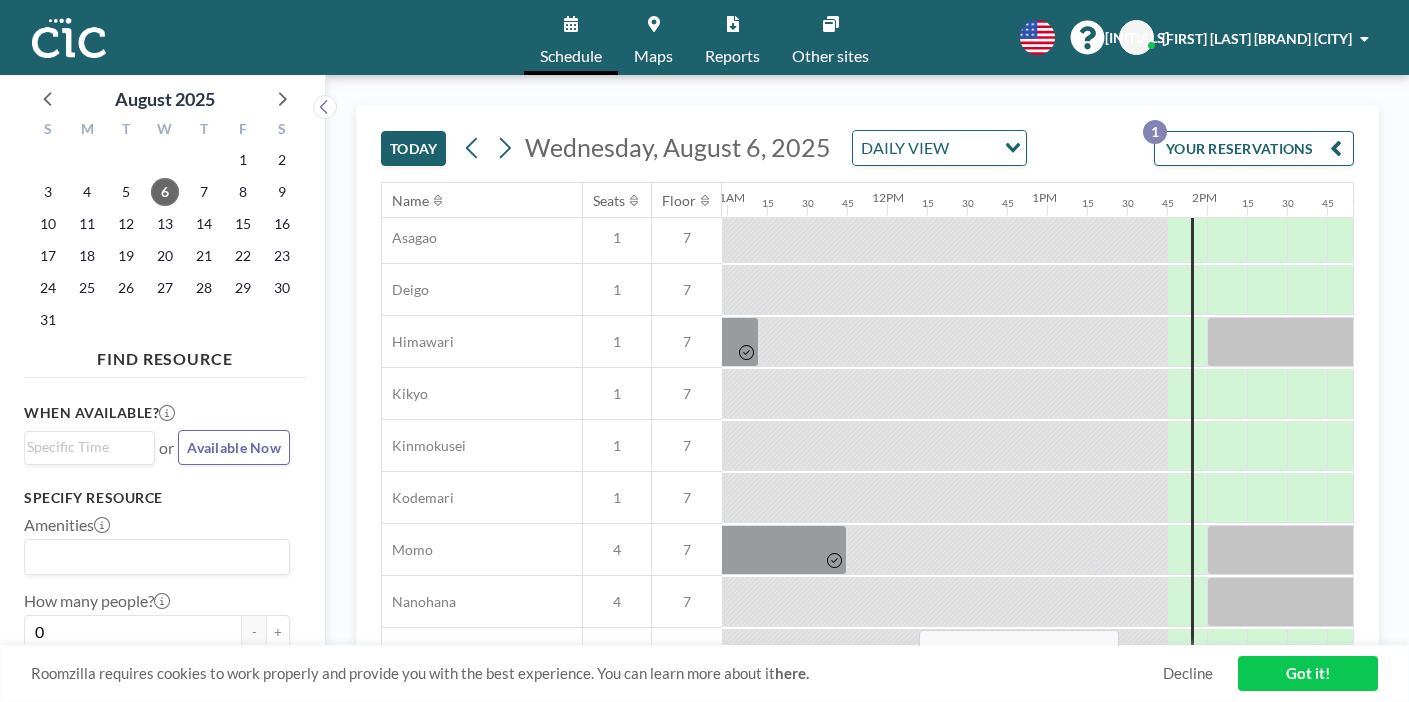 drag, startPoint x: 863, startPoint y: 457, endPoint x: 913, endPoint y: 580, distance: 132.77425 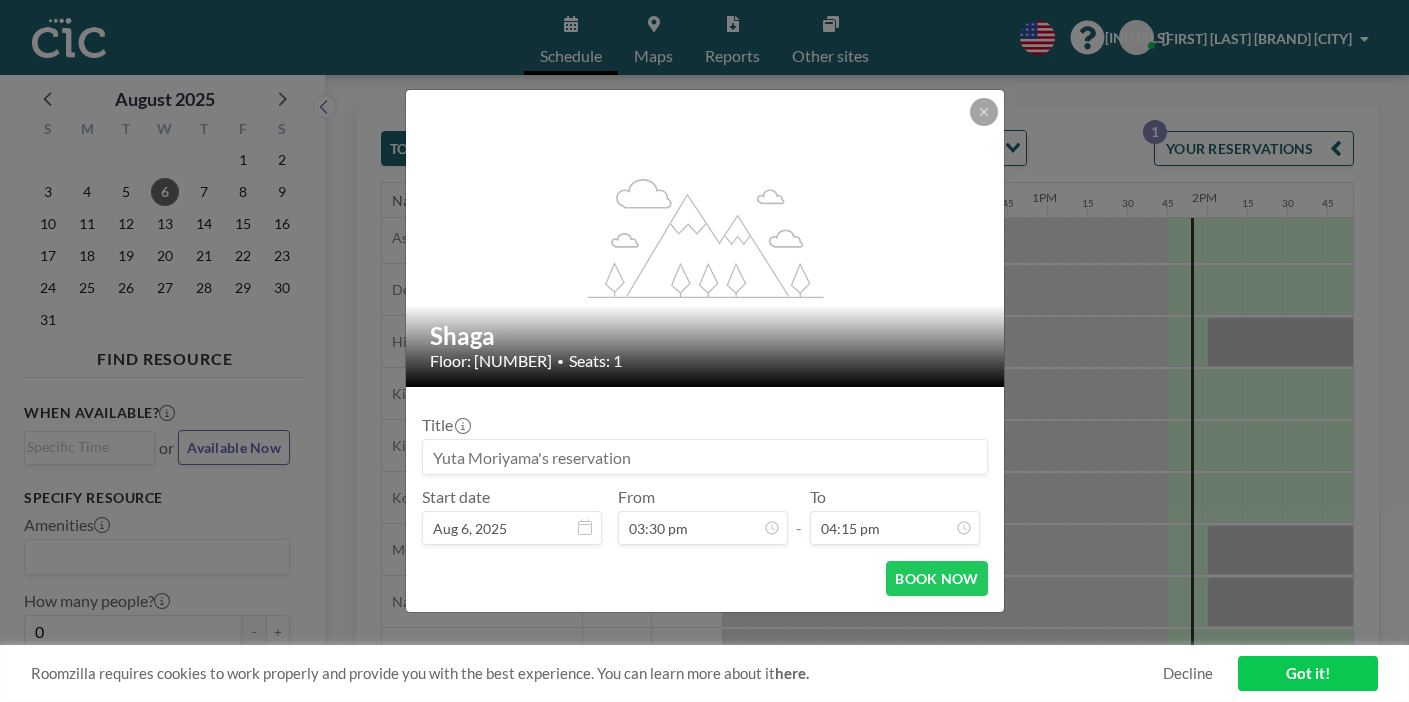 scroll, scrollTop: 0, scrollLeft: 0, axis: both 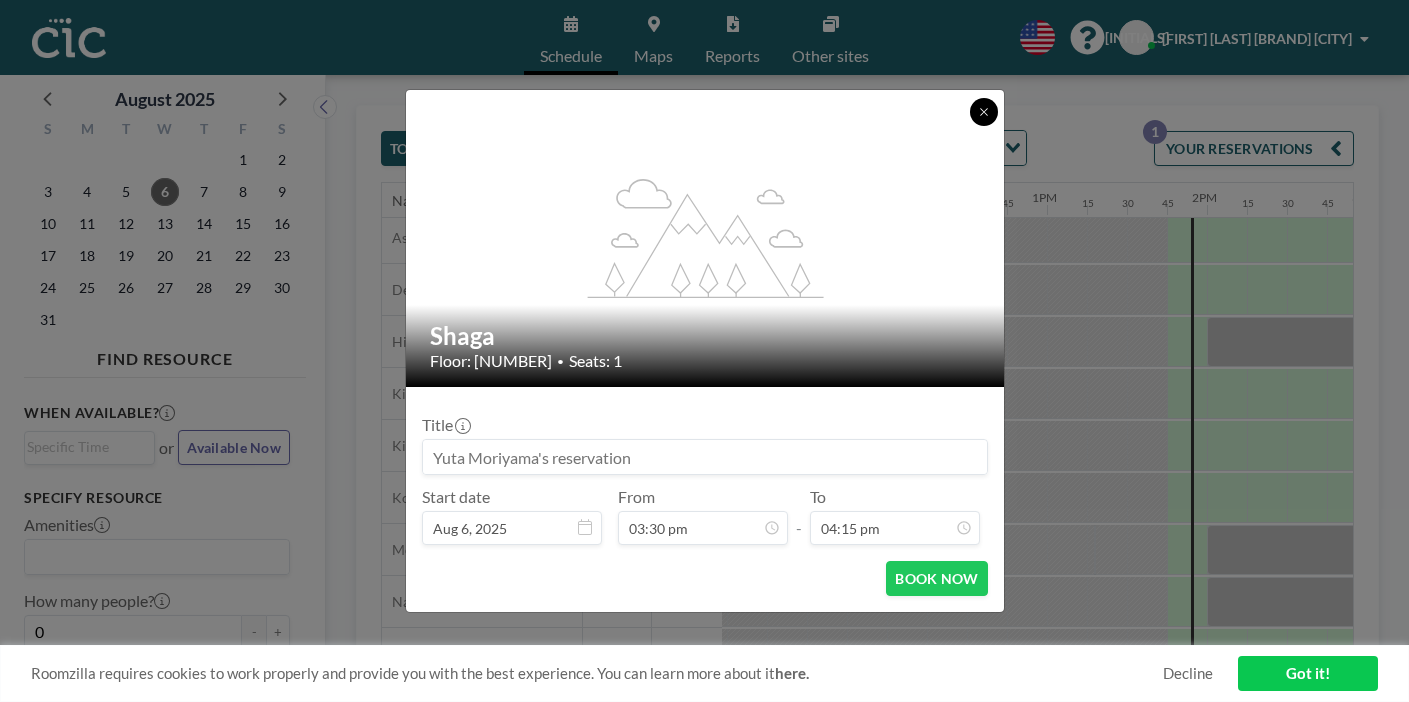 click at bounding box center [984, 112] 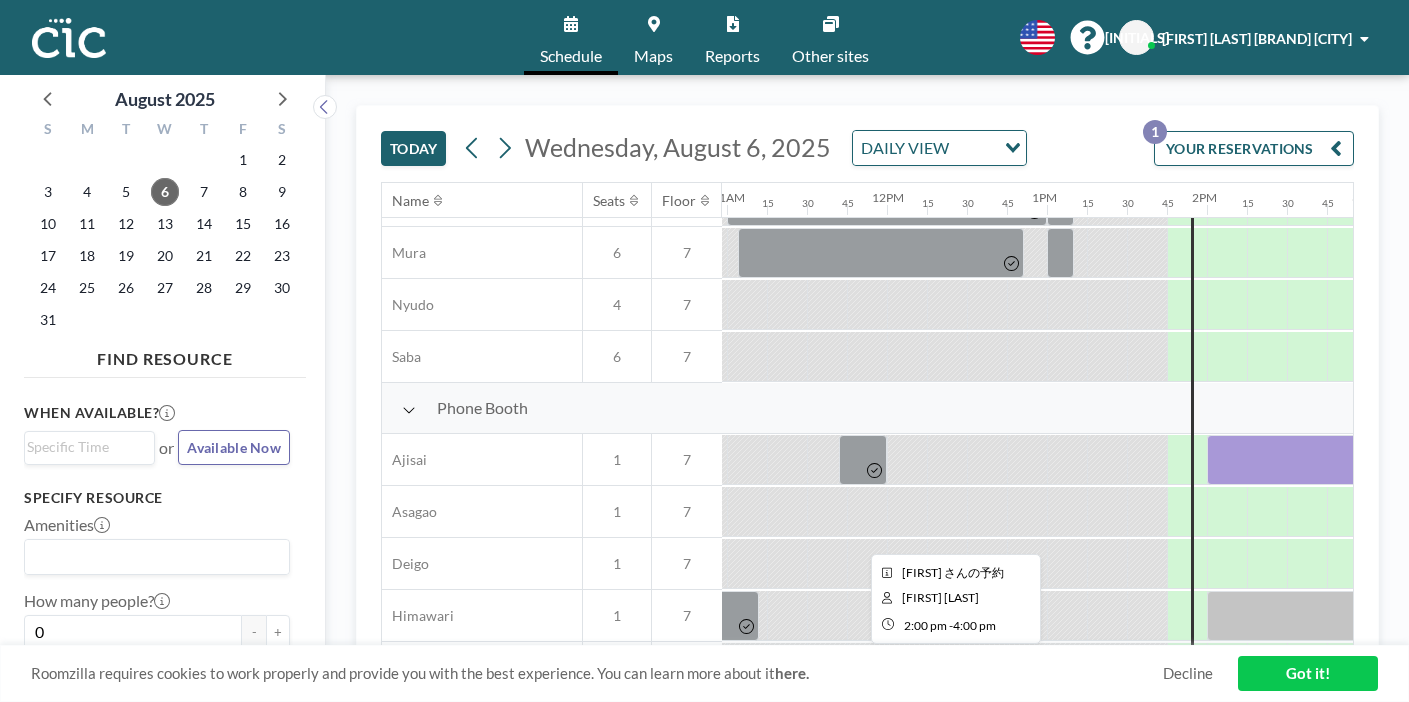 scroll, scrollTop: 332, scrollLeft: 1755, axis: both 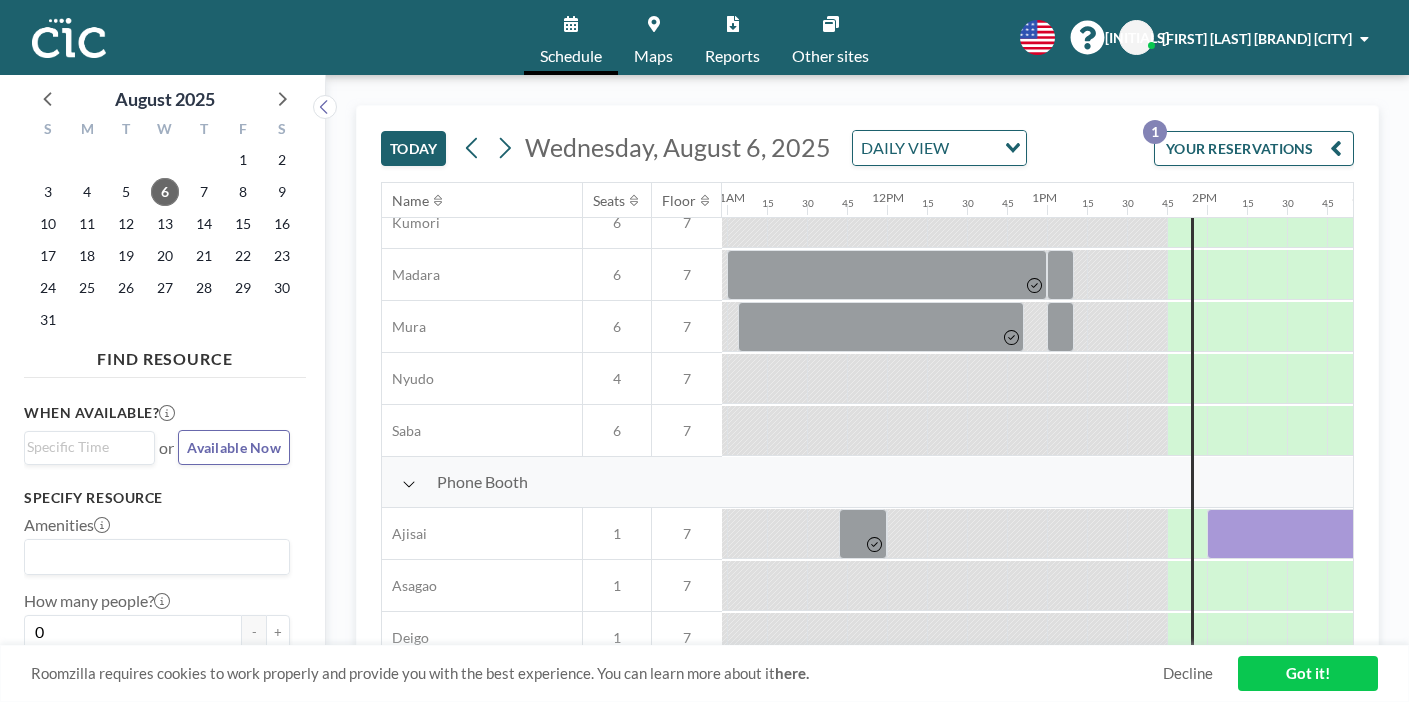 drag, startPoint x: 726, startPoint y: 395, endPoint x: 658, endPoint y: 511, distance: 134.46188 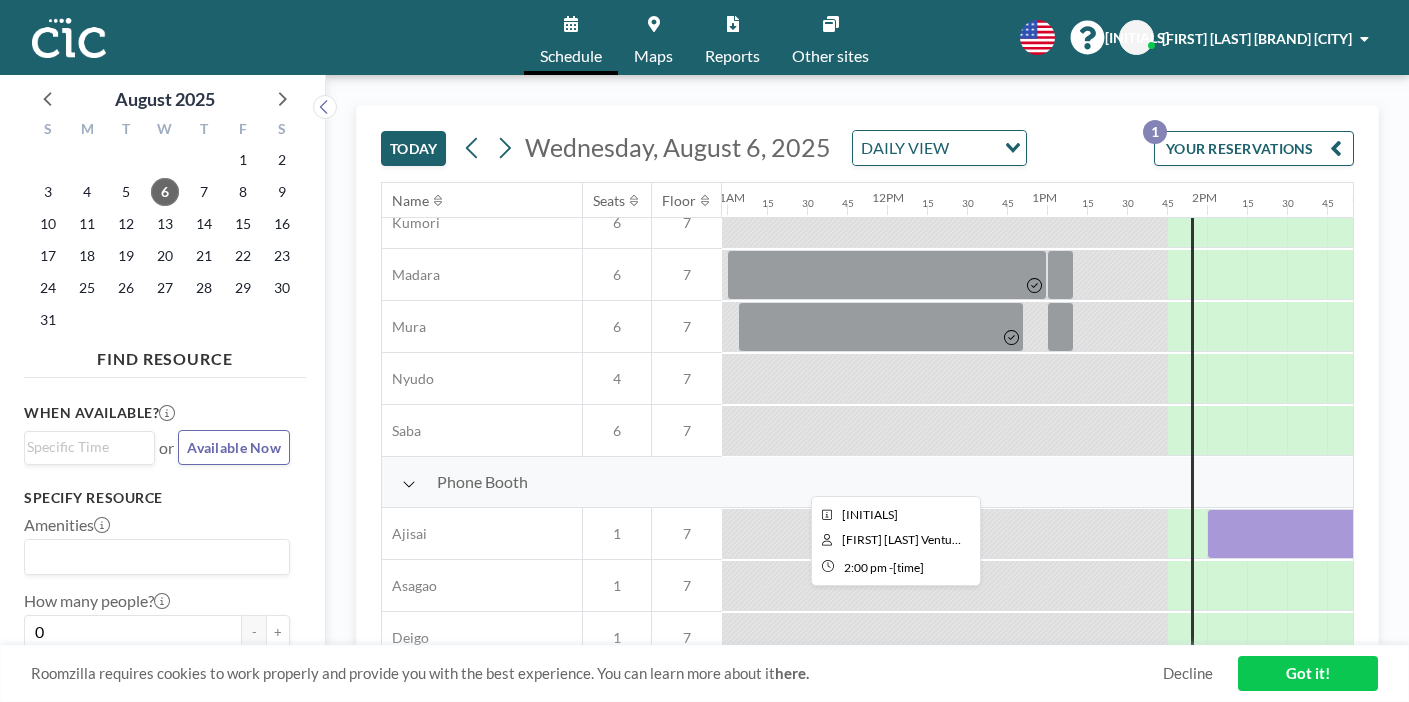scroll, scrollTop: 336, scrollLeft: 1755, axis: both 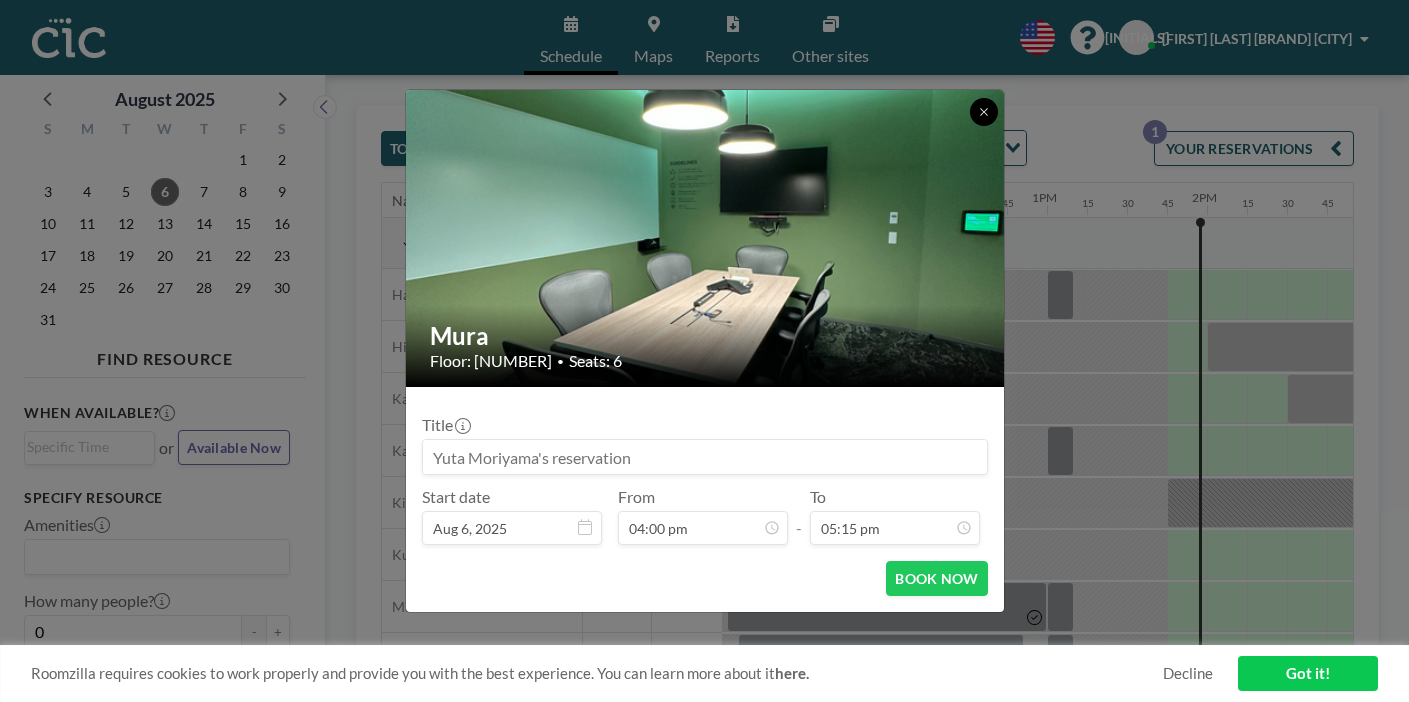 click at bounding box center (984, 112) 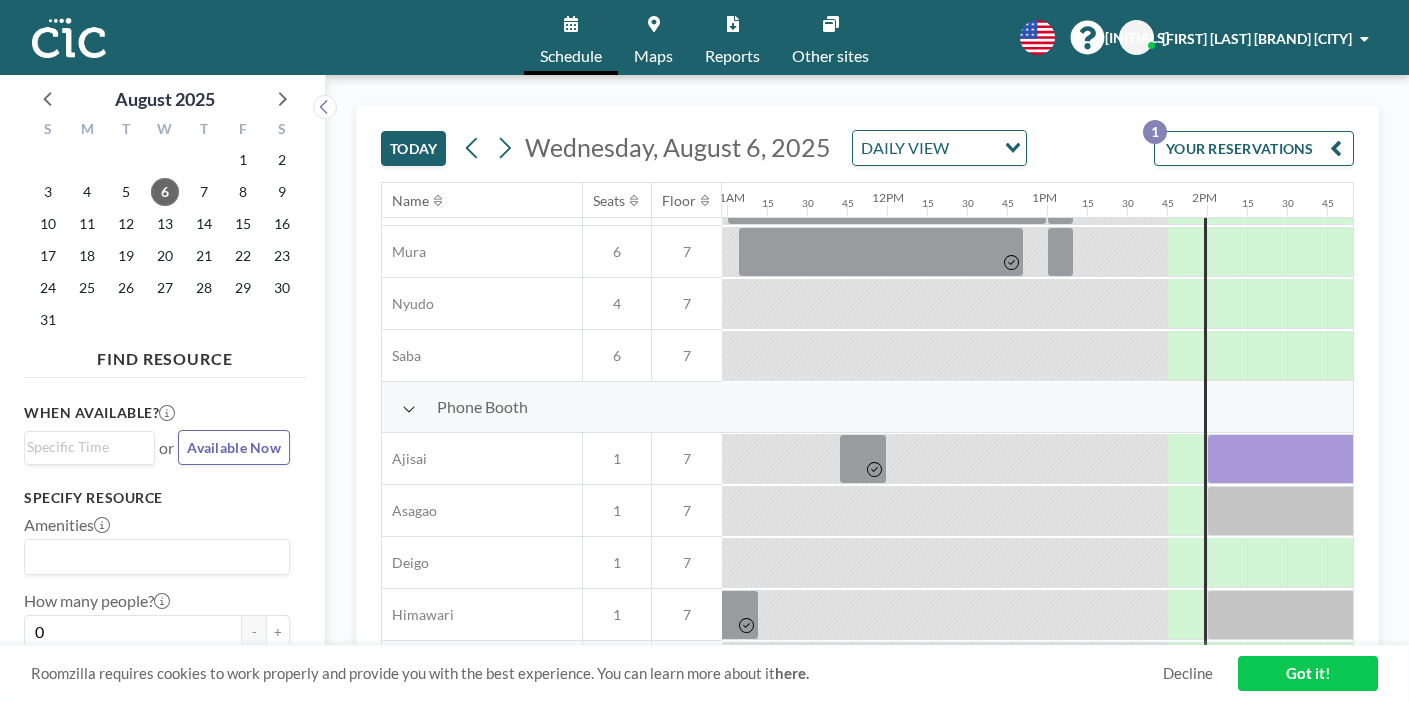scroll, scrollTop: 409, scrollLeft: 1755, axis: both 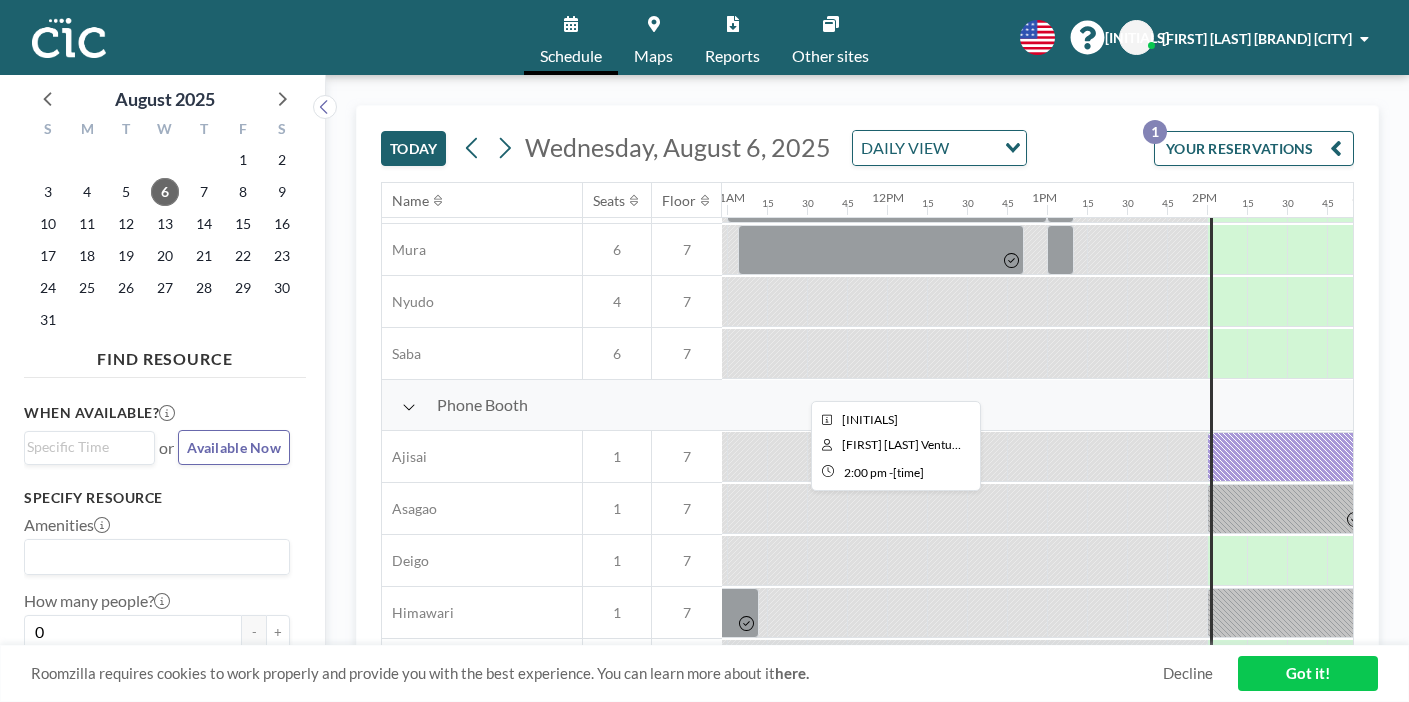 click at bounding box center [1307, 457] 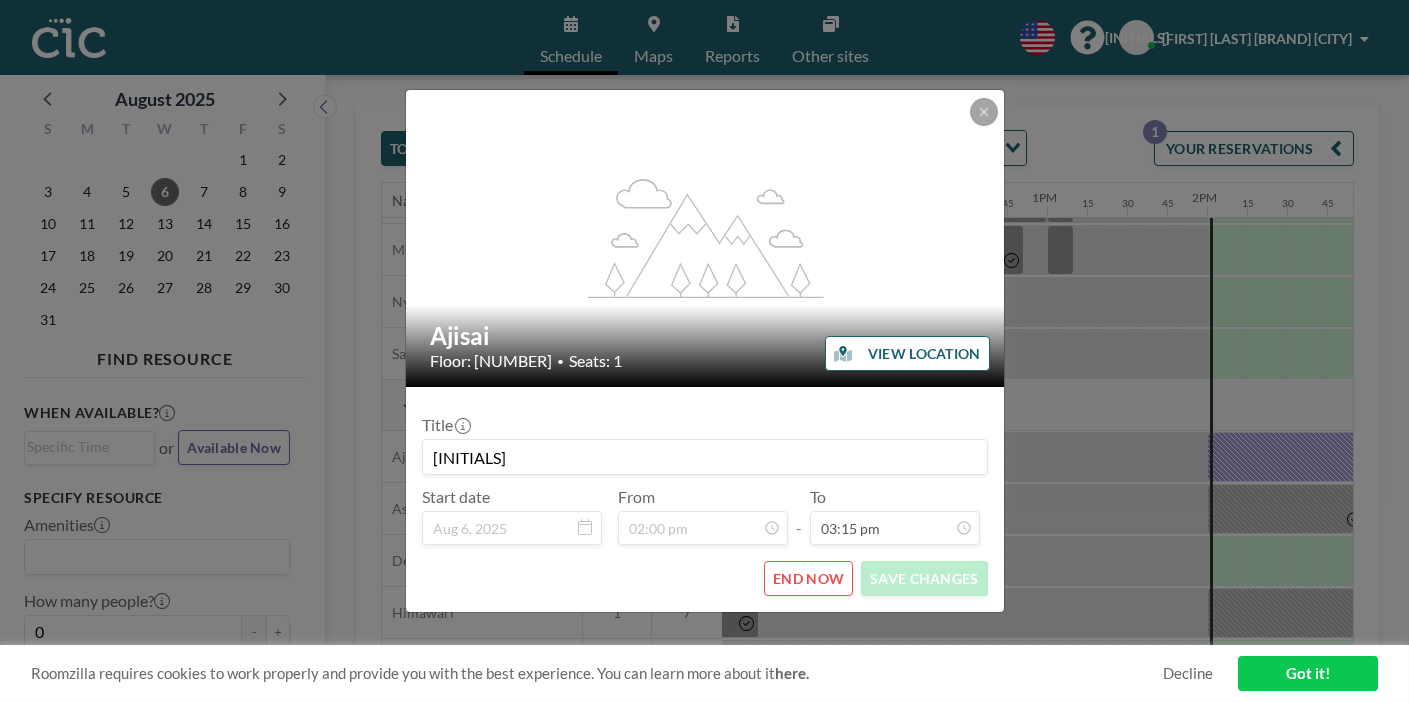 scroll, scrollTop: 1947, scrollLeft: 0, axis: vertical 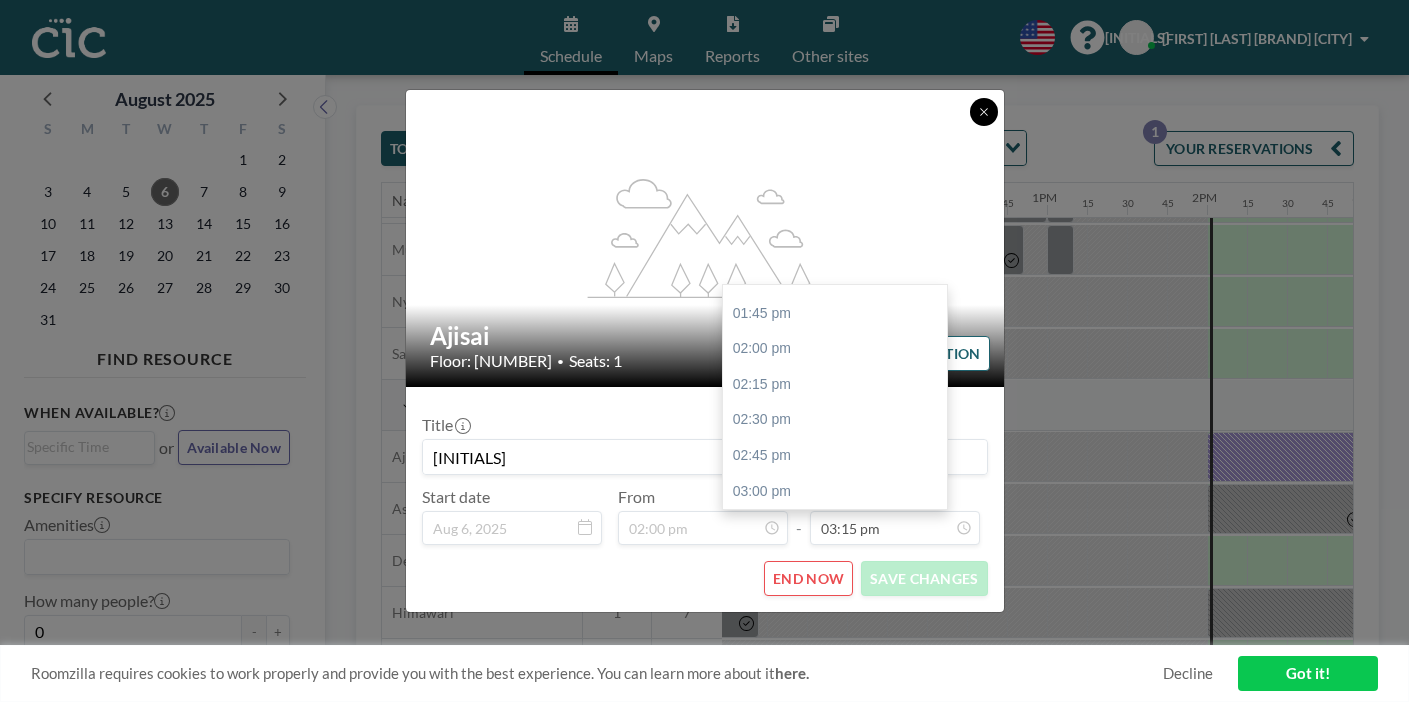 click at bounding box center [984, 112] 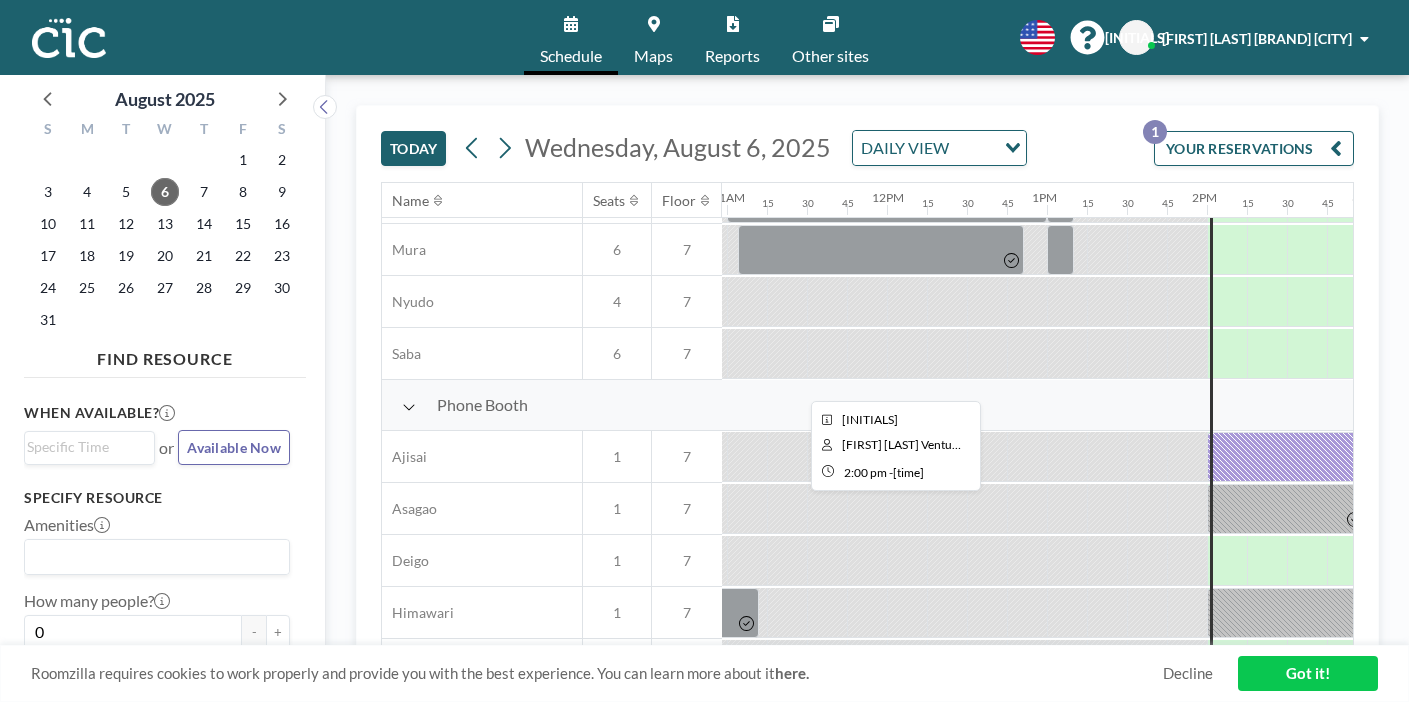 click at bounding box center (1307, 457) 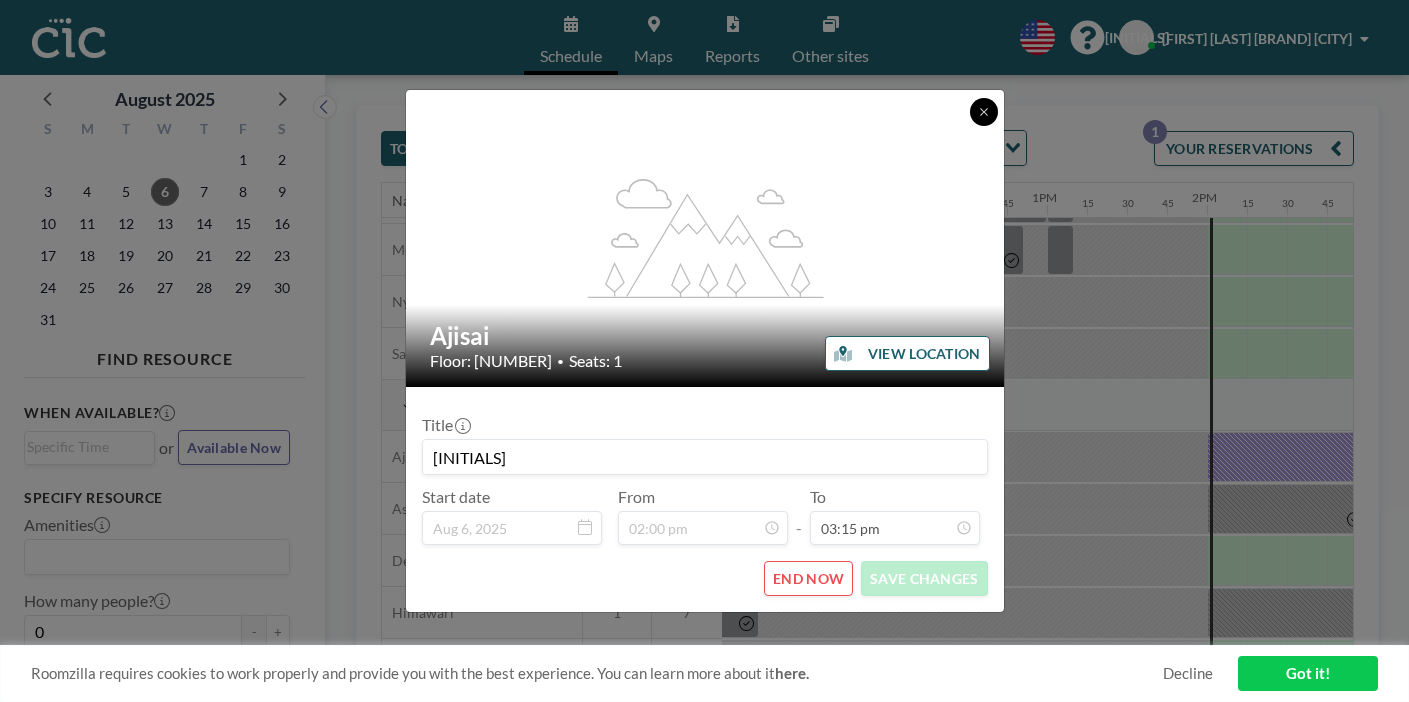 click at bounding box center [984, 112] 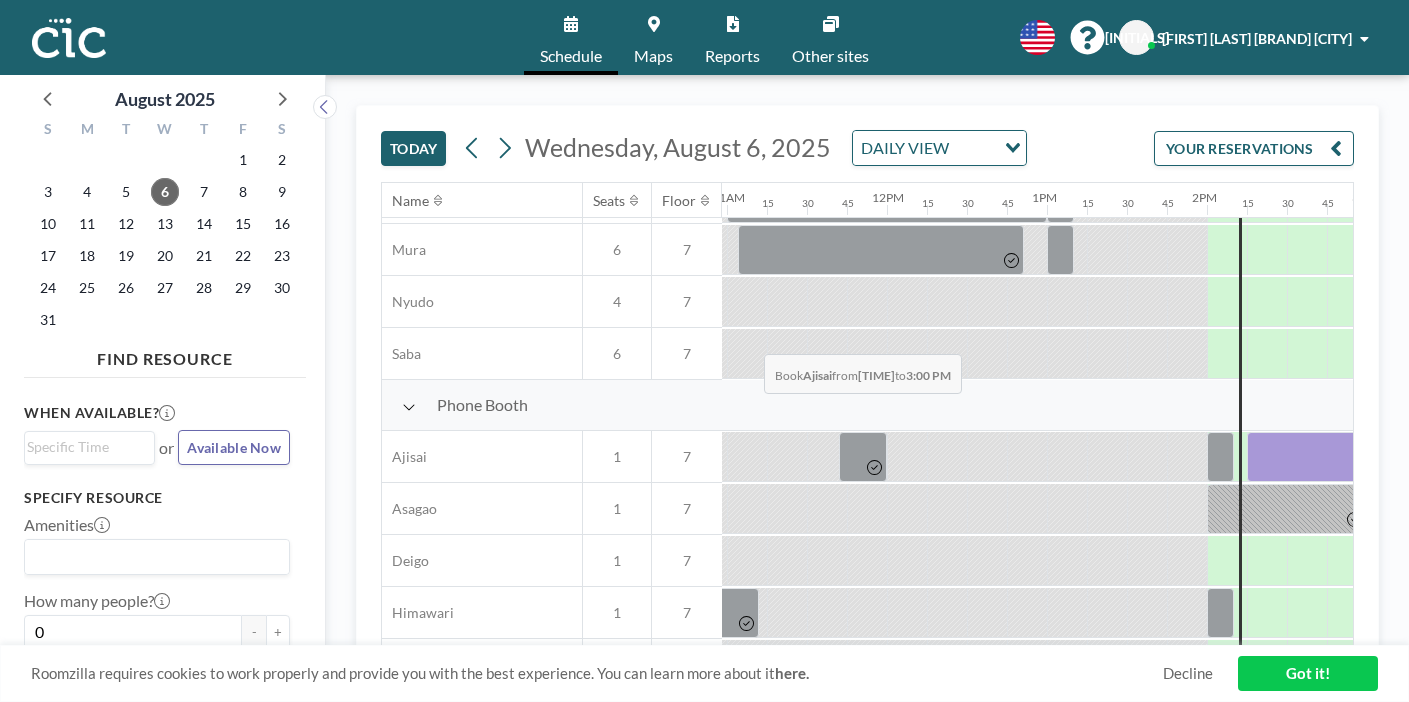 drag, startPoint x: 688, startPoint y: 303, endPoint x: 758, endPoint y: 307, distance: 70.11419 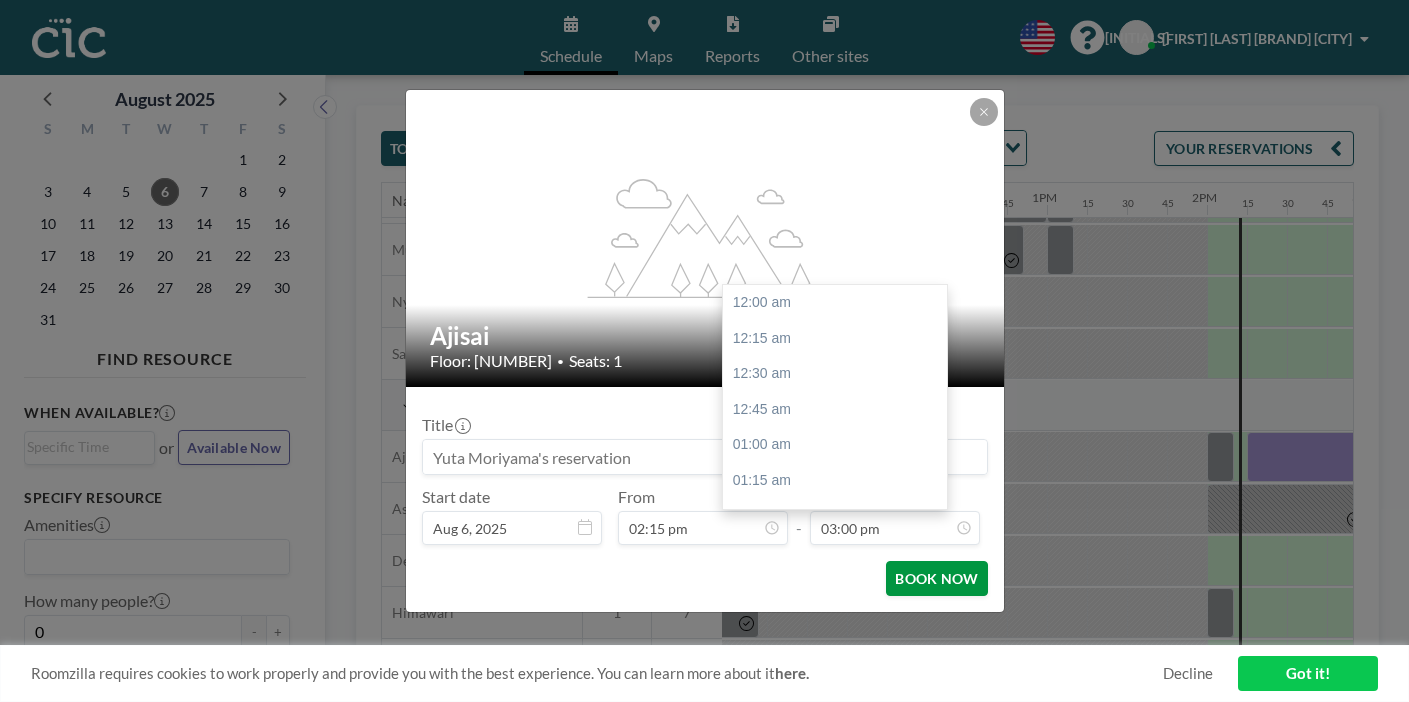scroll, scrollTop: 1915, scrollLeft: 0, axis: vertical 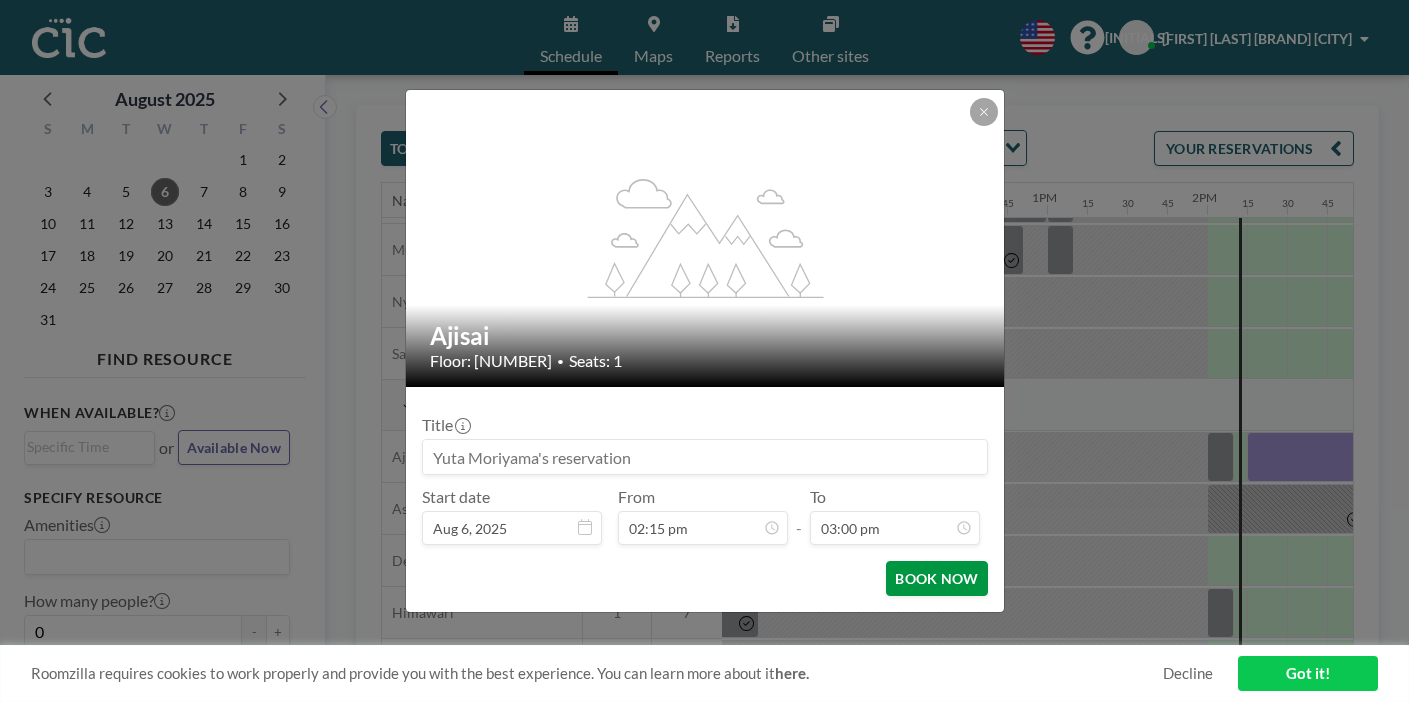click on "BOOK NOW" at bounding box center [936, 578] 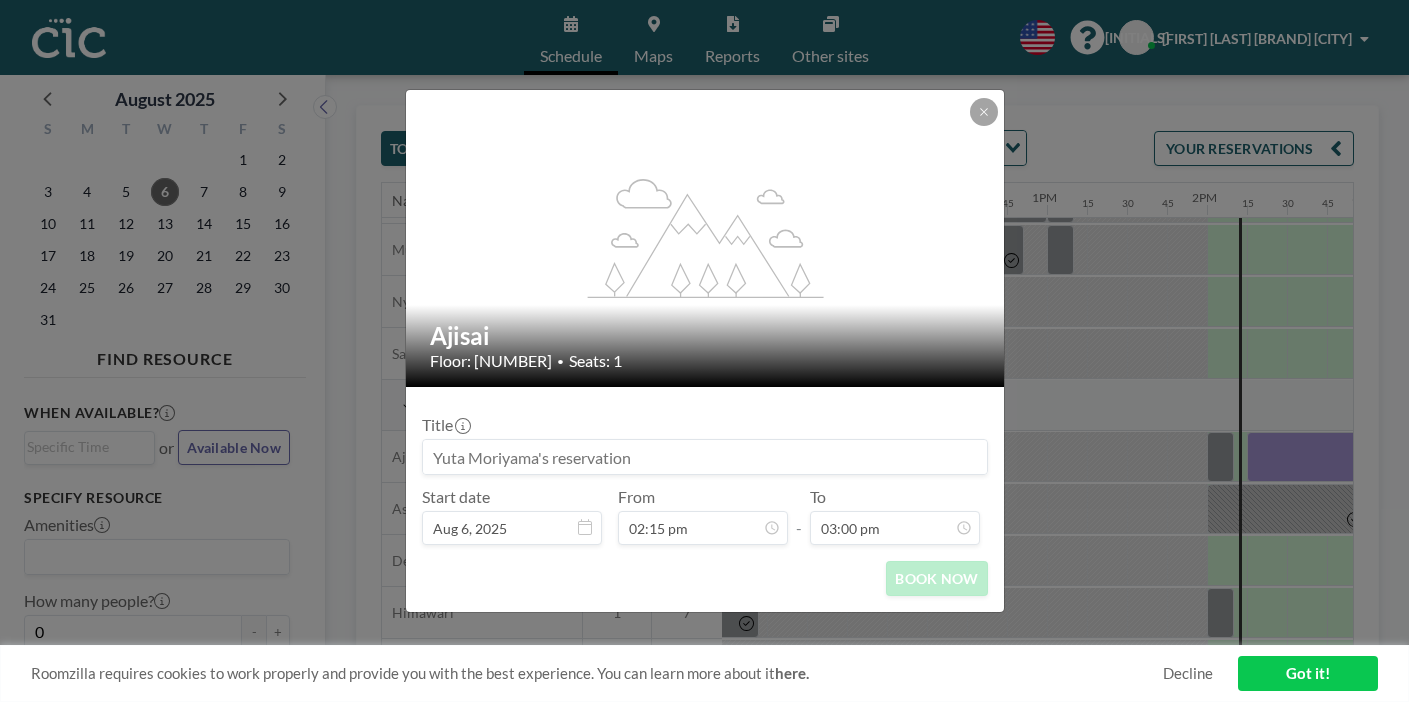 scroll, scrollTop: 1915, scrollLeft: 0, axis: vertical 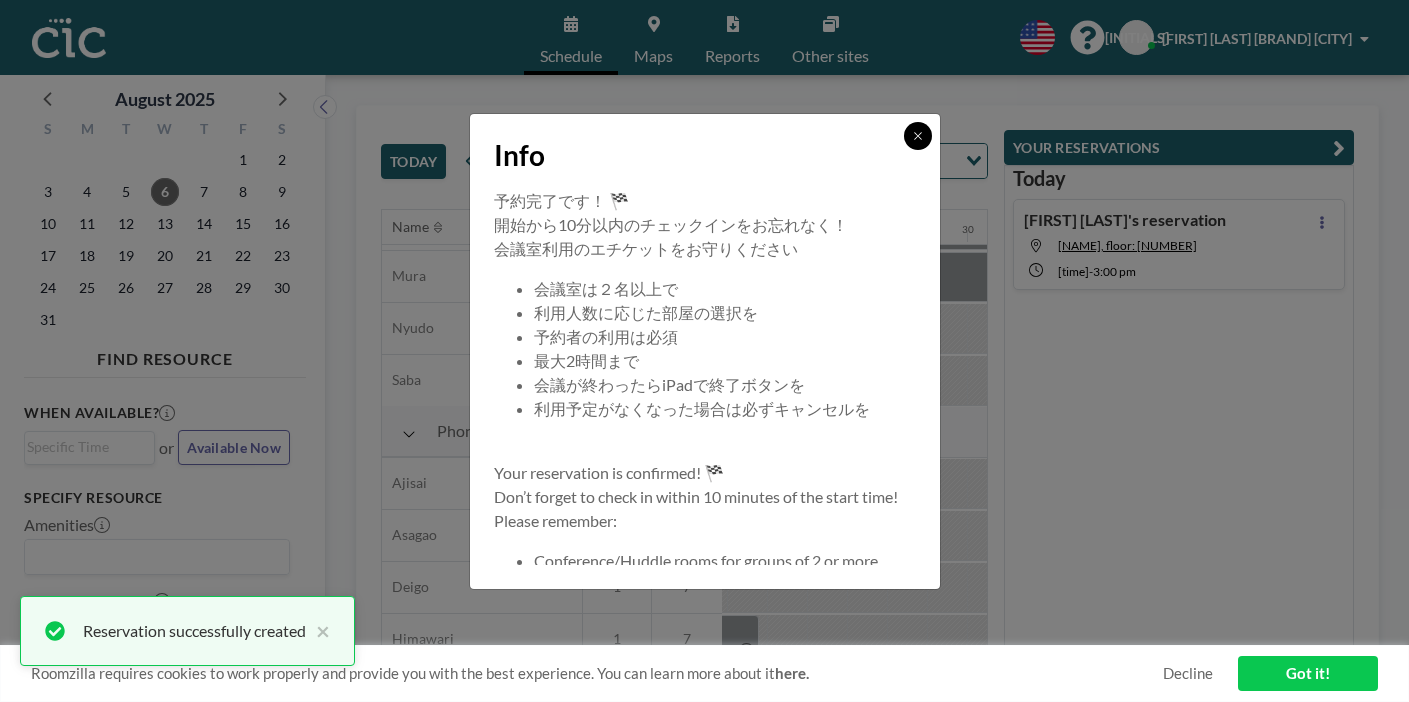 click 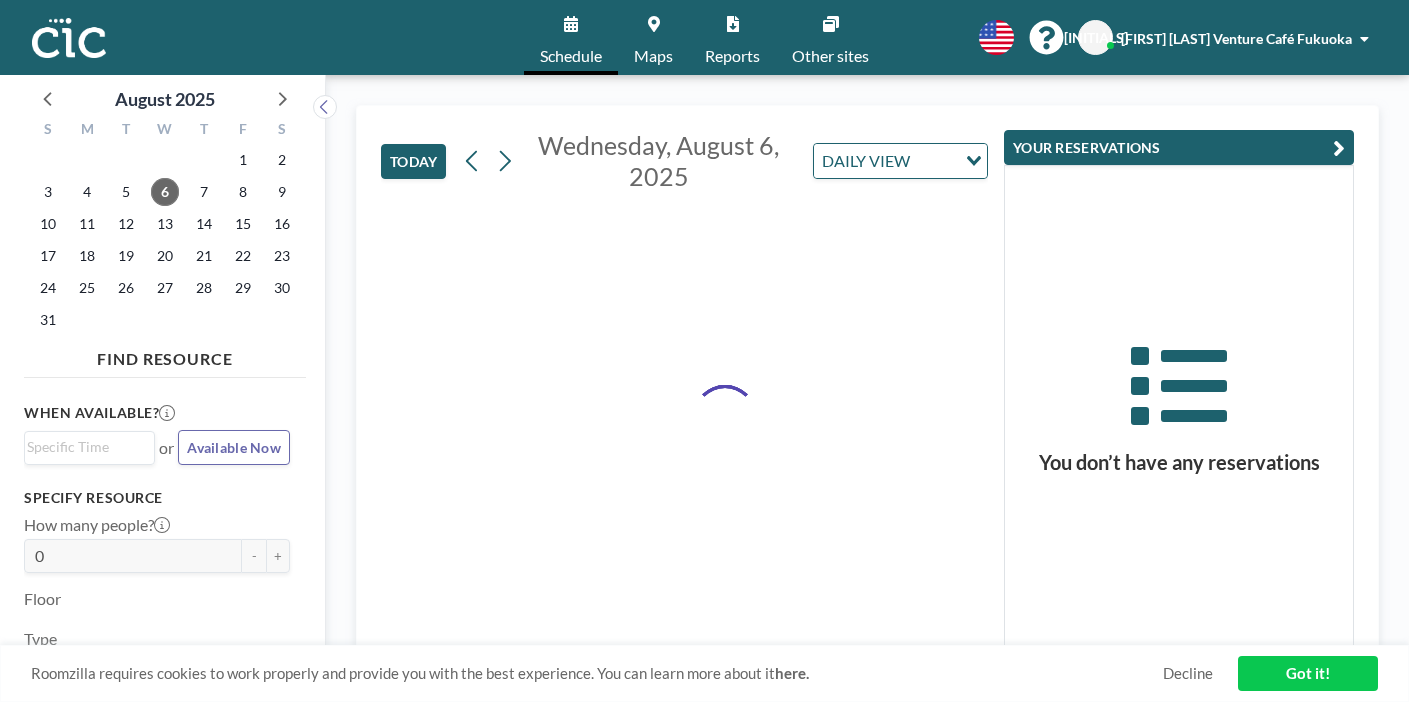 scroll, scrollTop: 0, scrollLeft: 0, axis: both 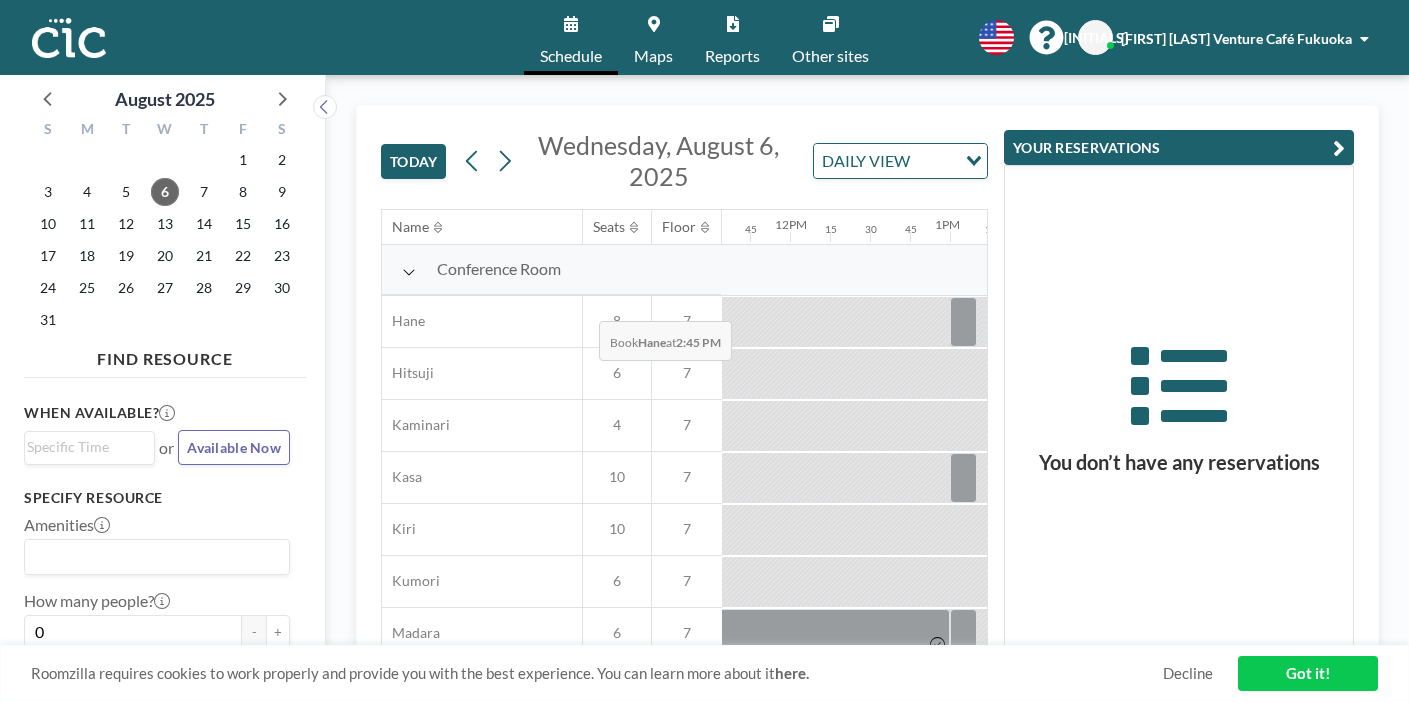 click at bounding box center (1250, 322) 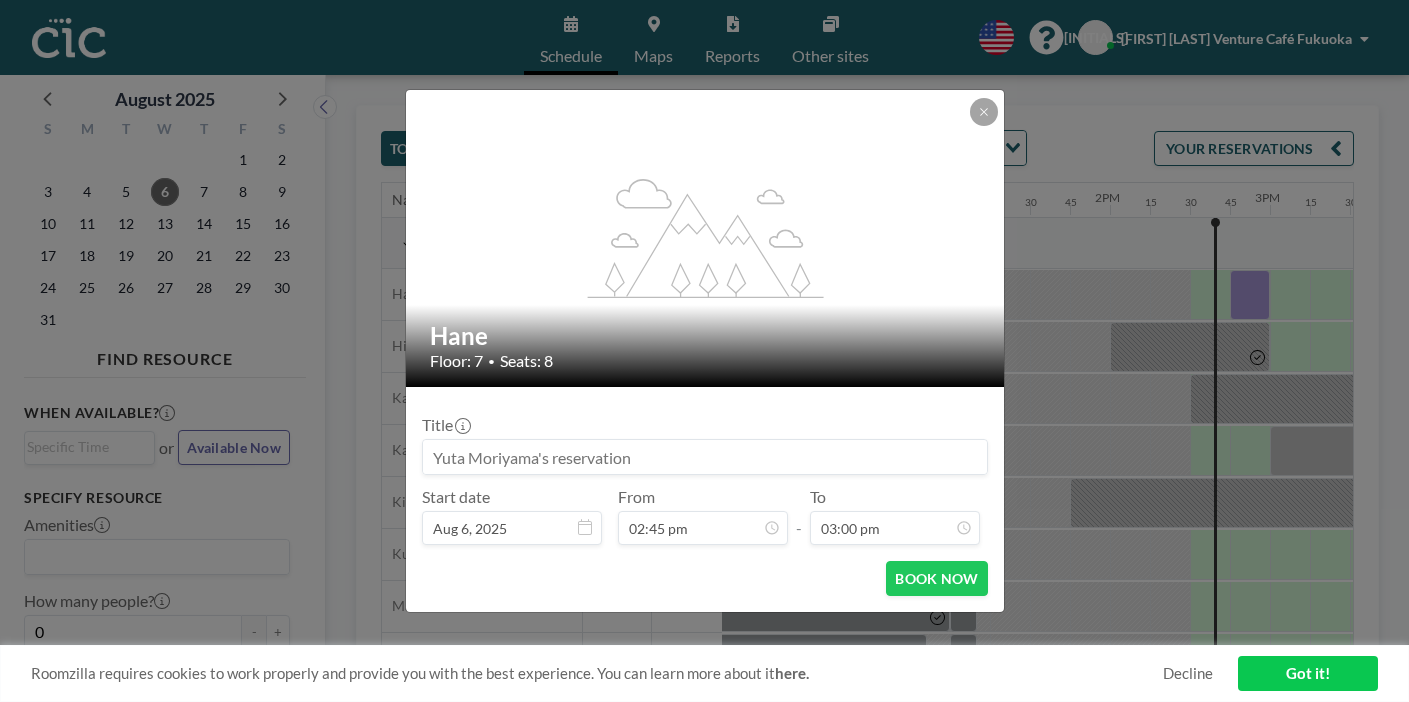 scroll, scrollTop: 1915, scrollLeft: 0, axis: vertical 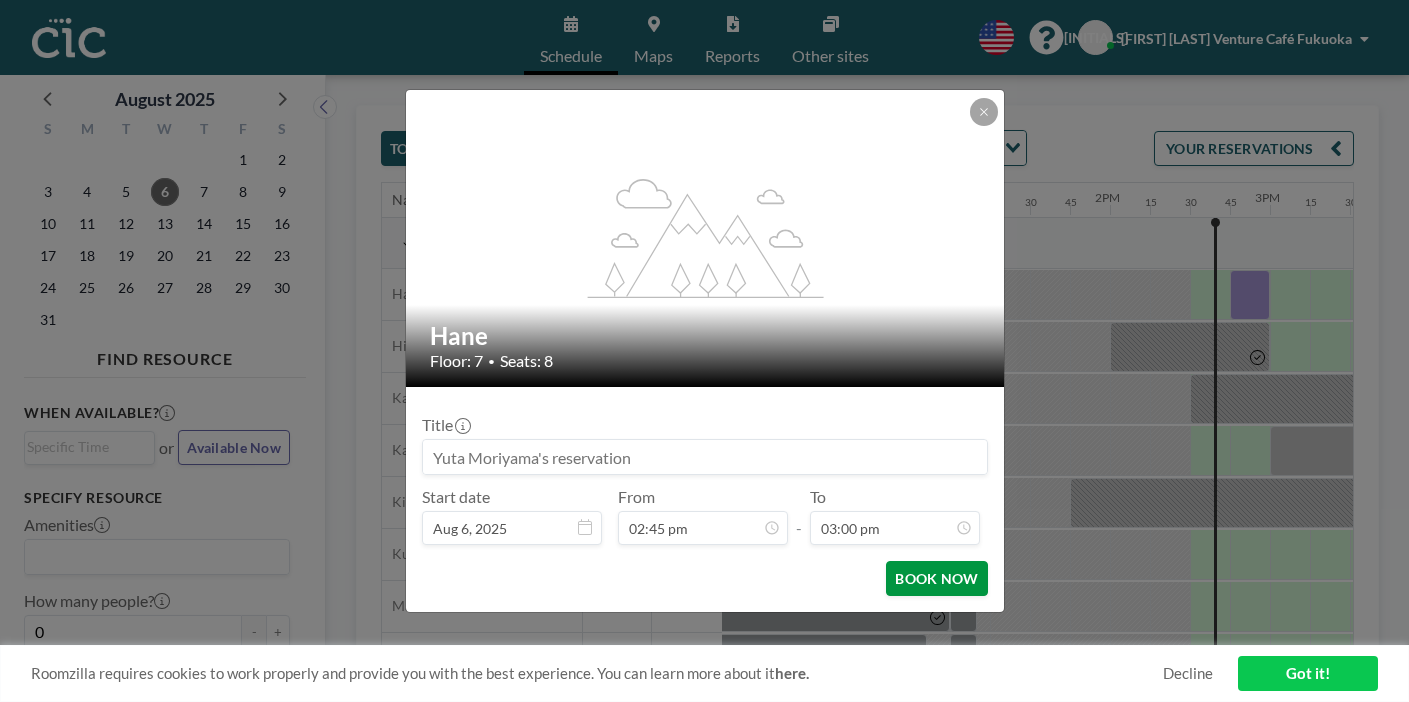 click on "BOOK NOW" at bounding box center (936, 578) 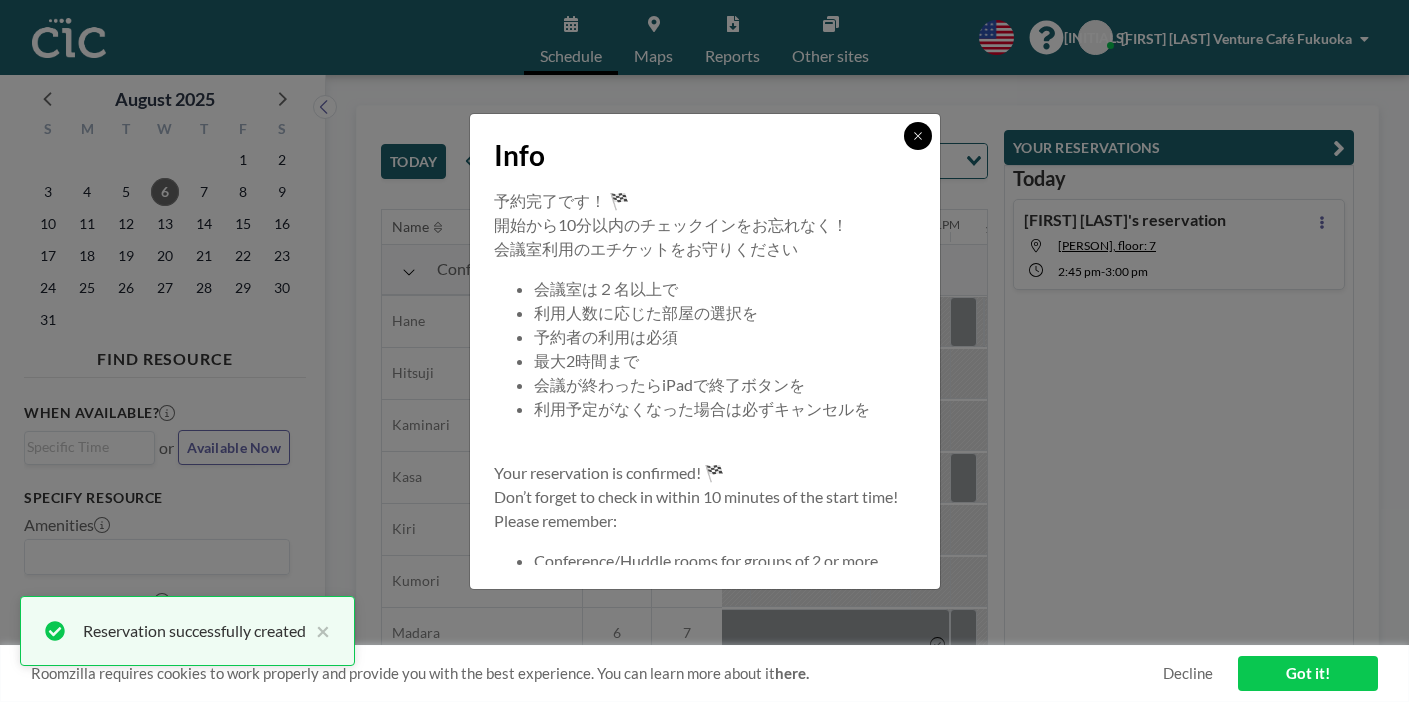 click 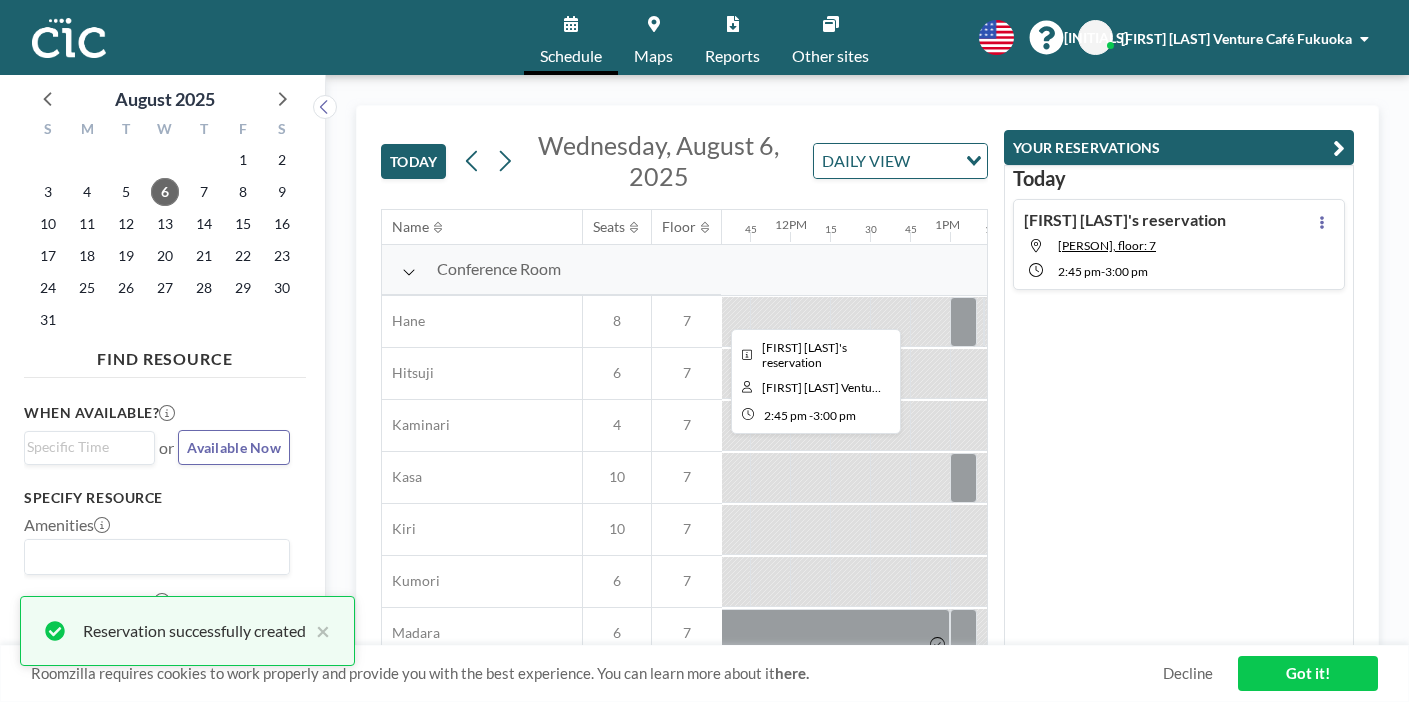 click at bounding box center [1250, 322] 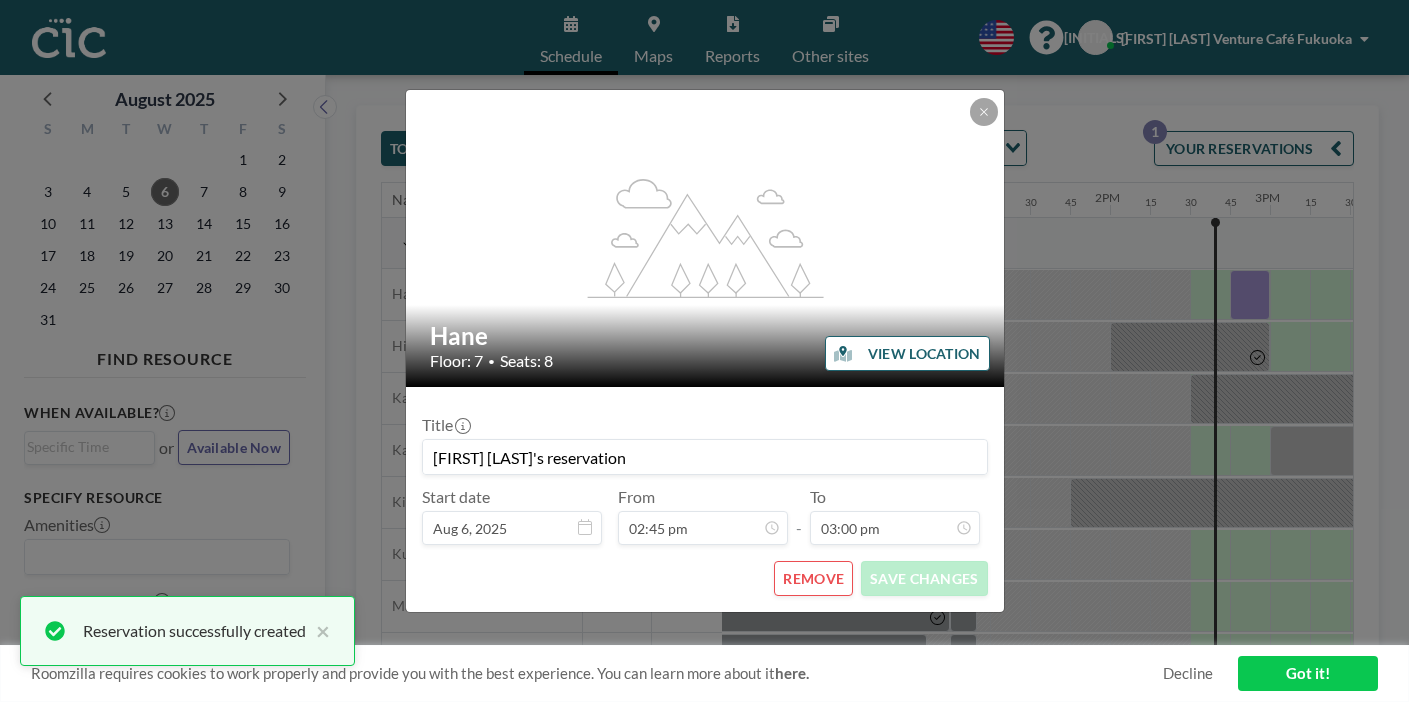 scroll, scrollTop: 1915, scrollLeft: 0, axis: vertical 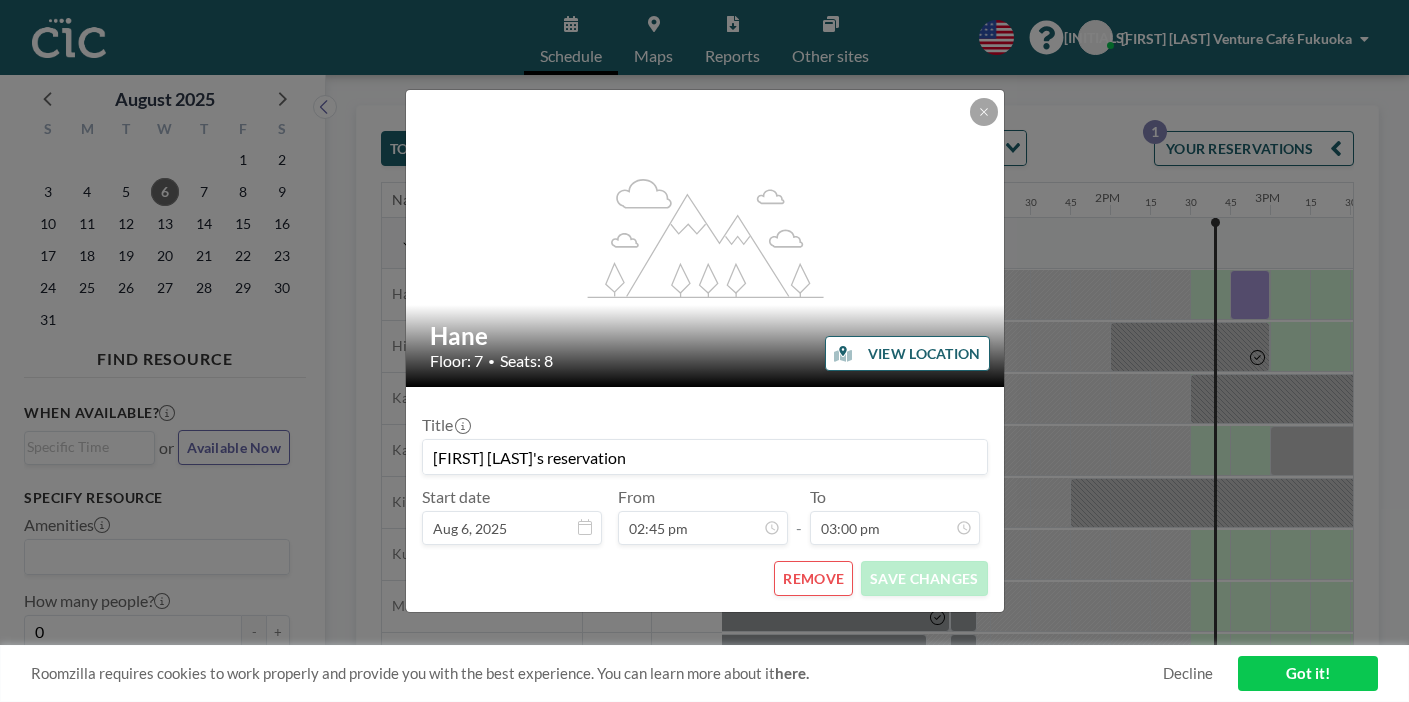 click on "REMOVE" at bounding box center (813, 578) 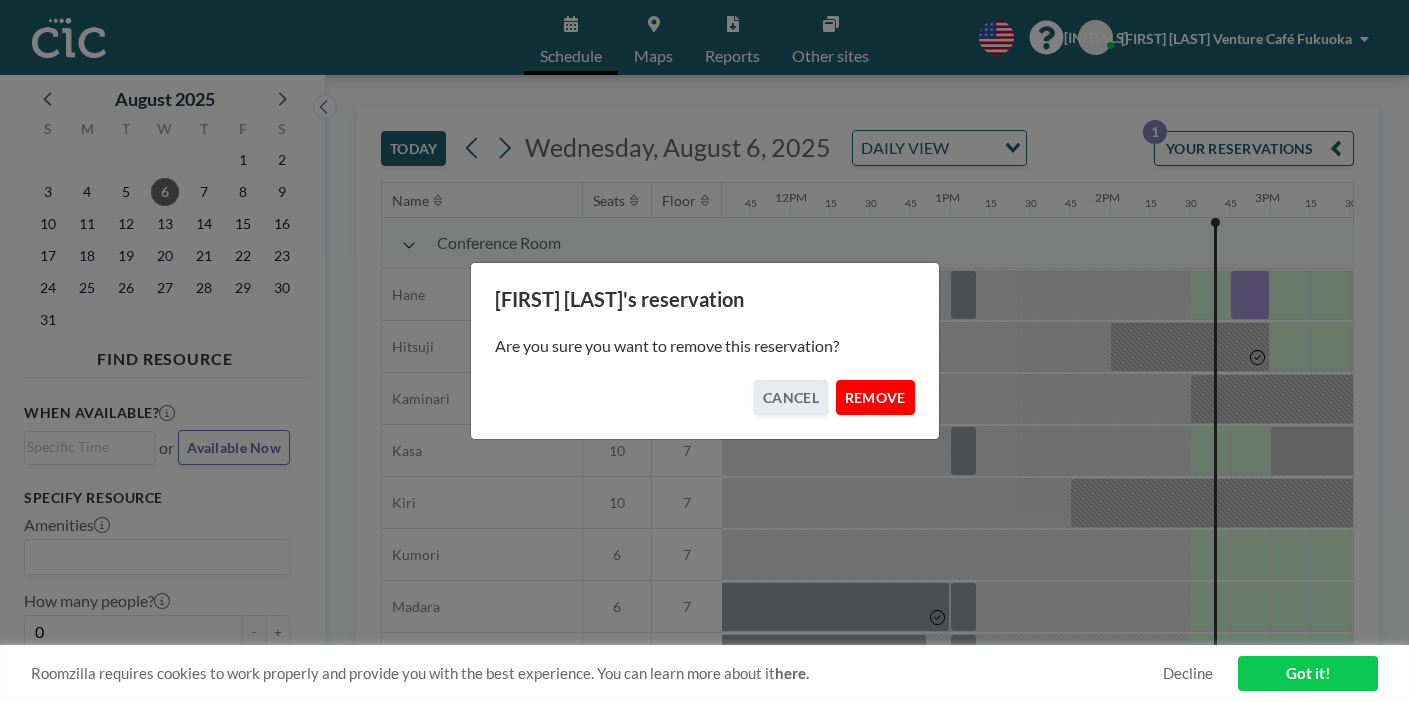 click on "REMOVE" at bounding box center (875, 397) 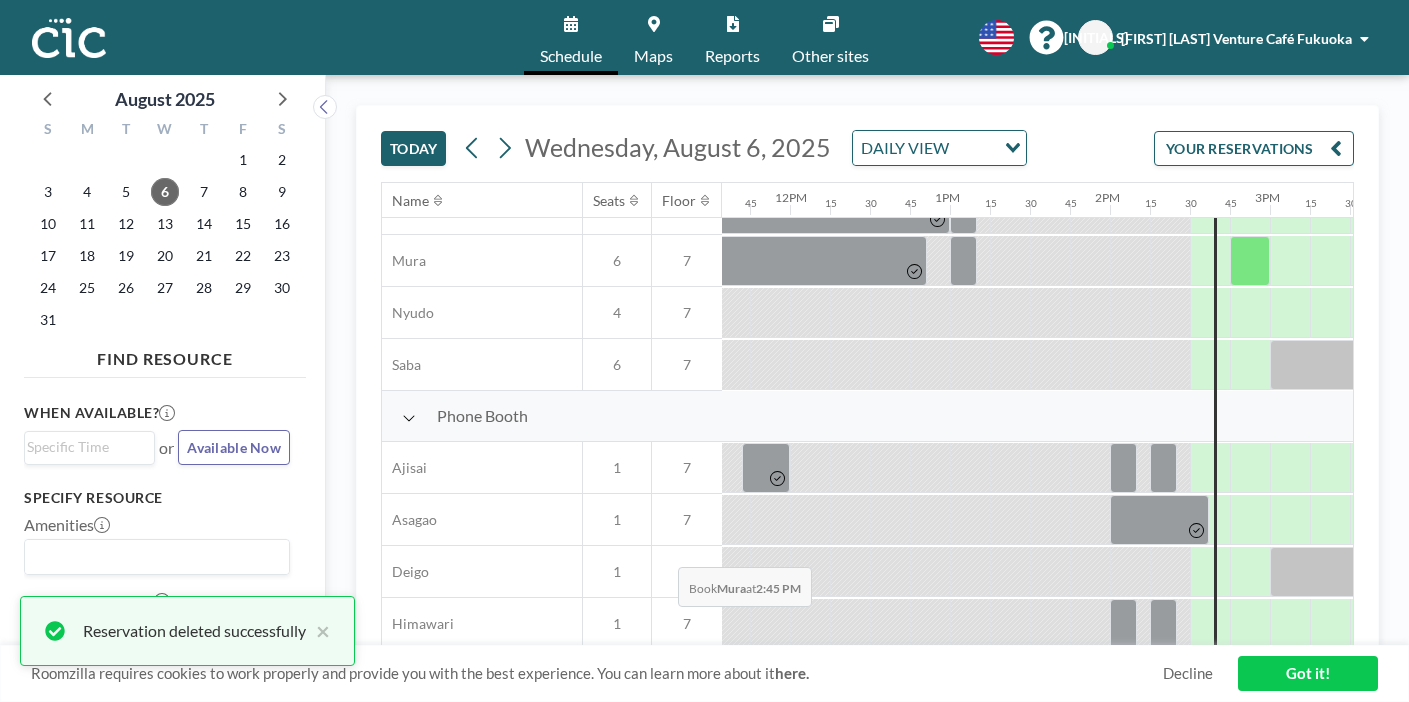scroll, scrollTop: 391, scrollLeft: 1852, axis: both 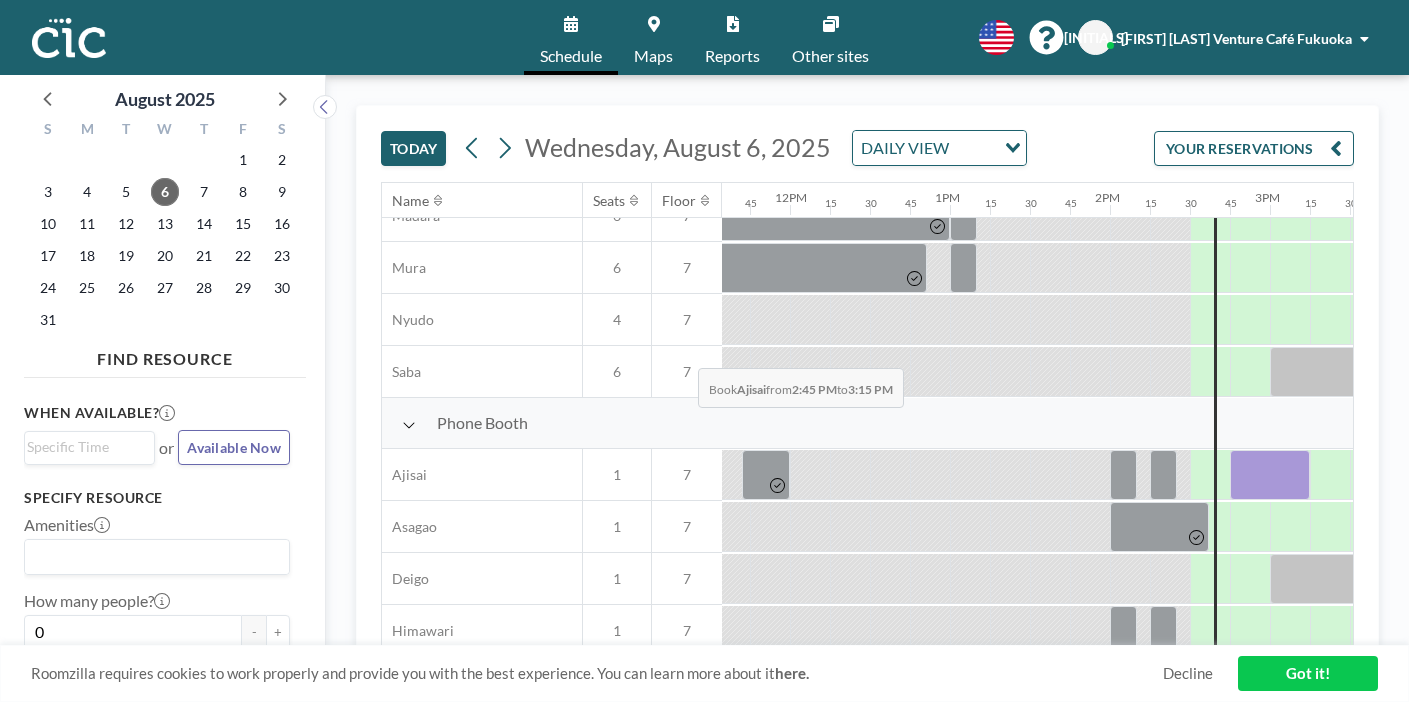 drag, startPoint x: 664, startPoint y: 321, endPoint x: 692, endPoint y: 321, distance: 28 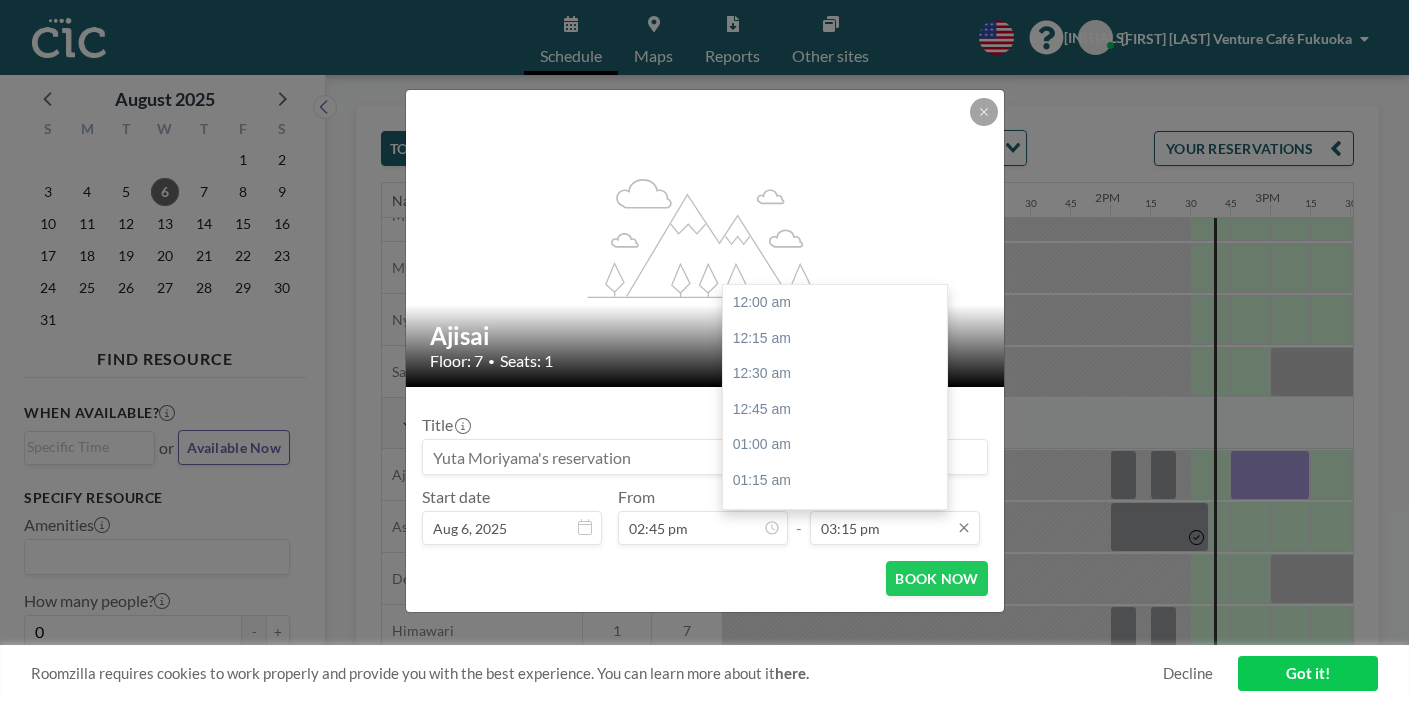 scroll, scrollTop: 1947, scrollLeft: 0, axis: vertical 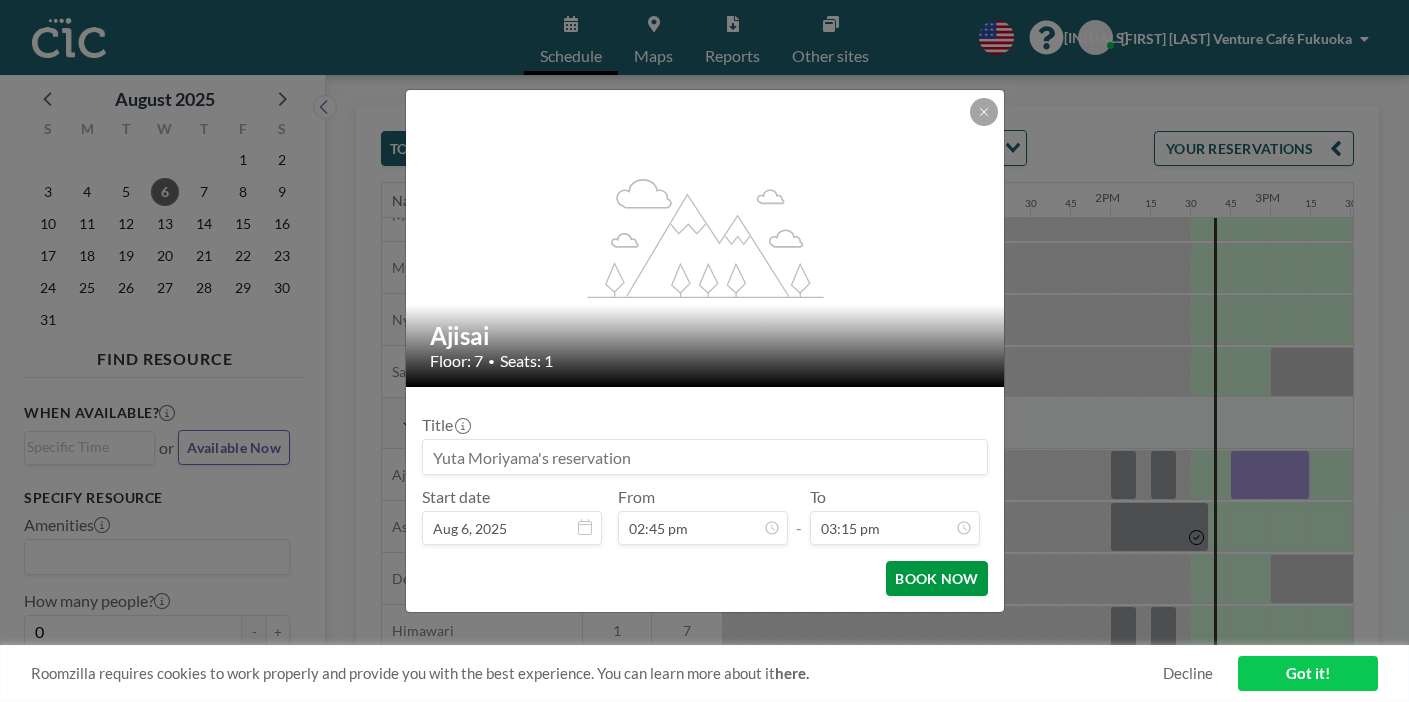 click on "BOOK NOW" at bounding box center (936, 578) 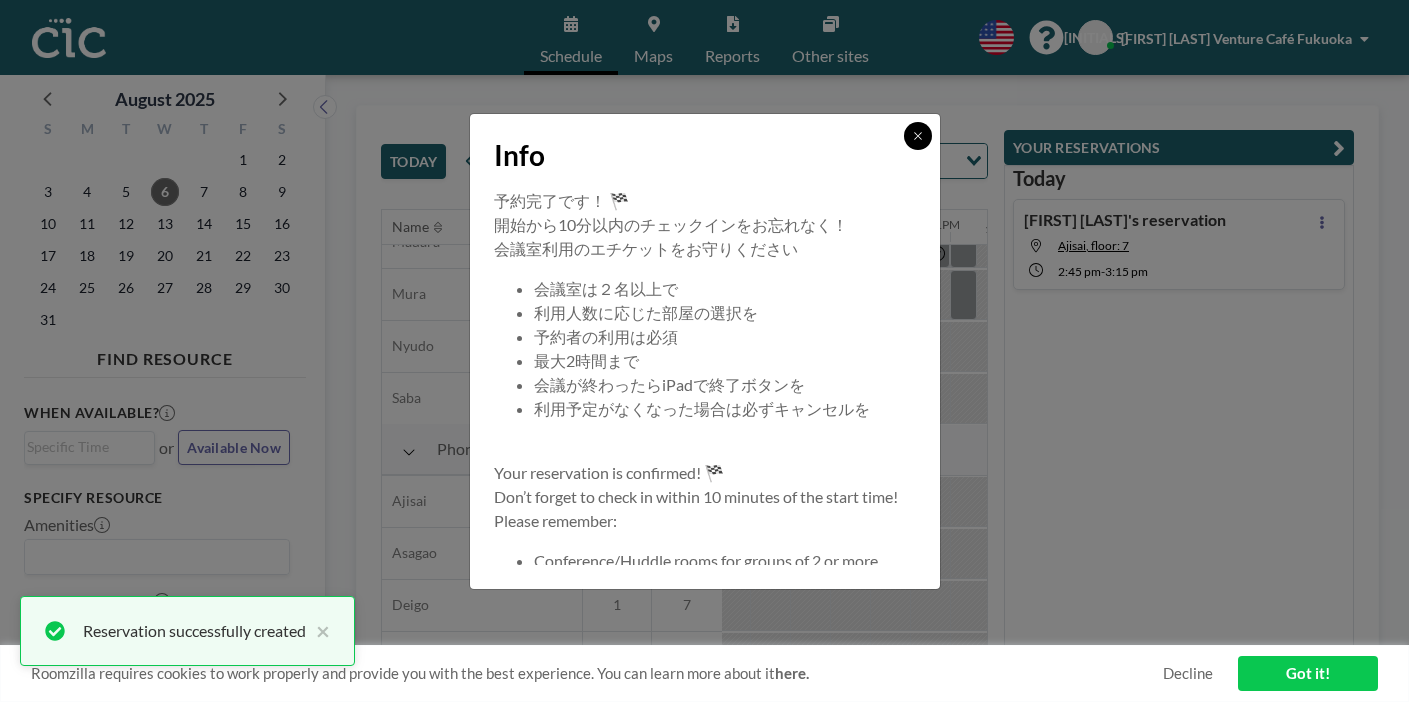 click at bounding box center [918, 136] 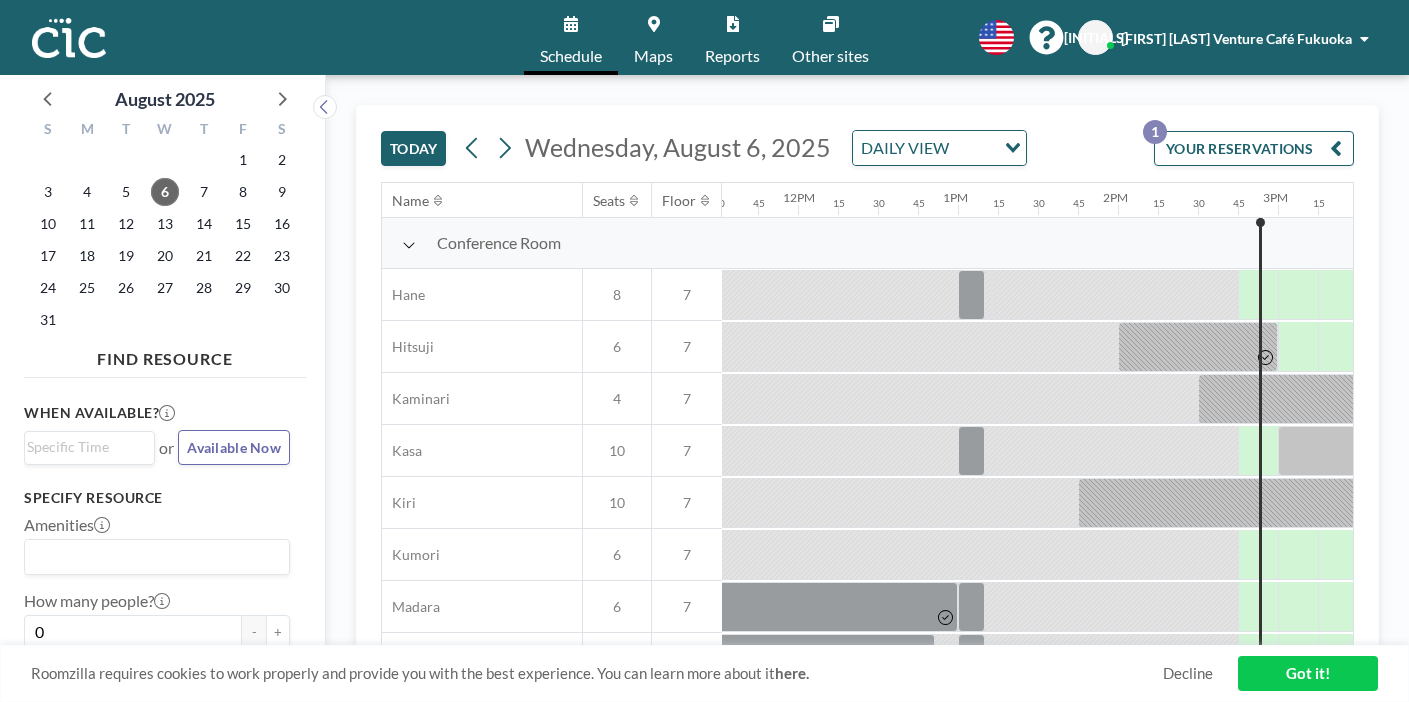 scroll, scrollTop: 0, scrollLeft: 1852, axis: horizontal 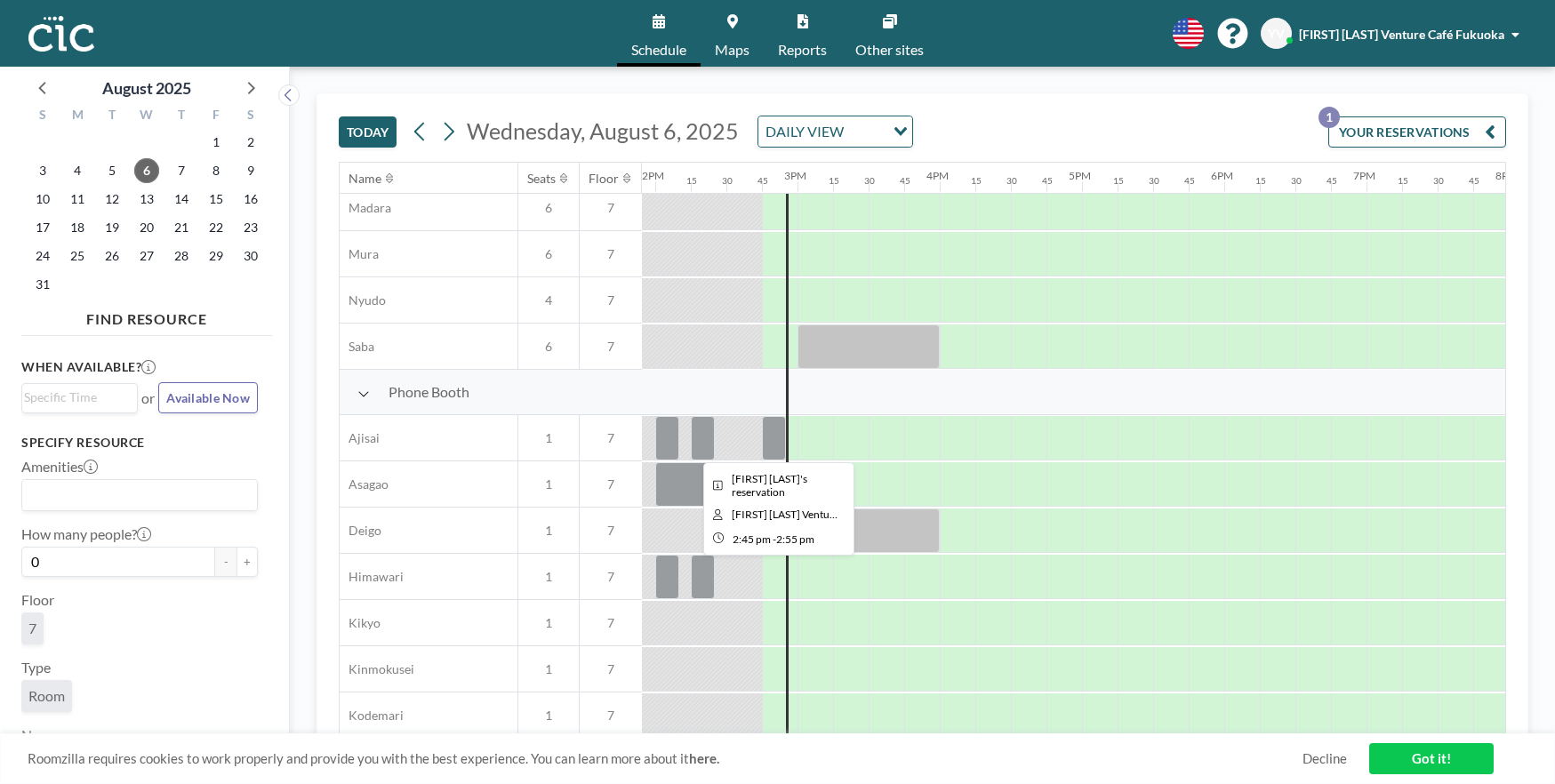 click at bounding box center (773, 438) 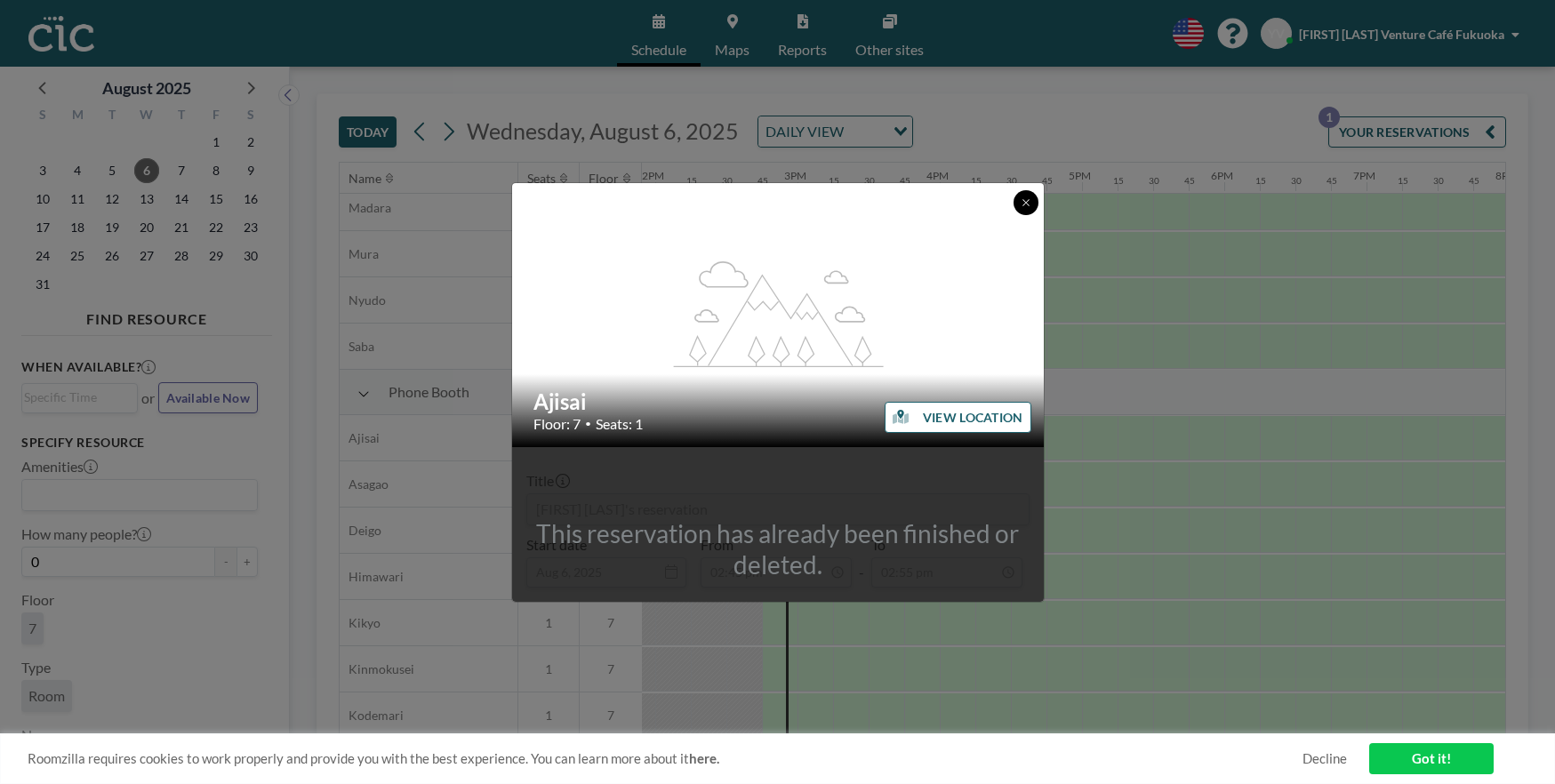 click 